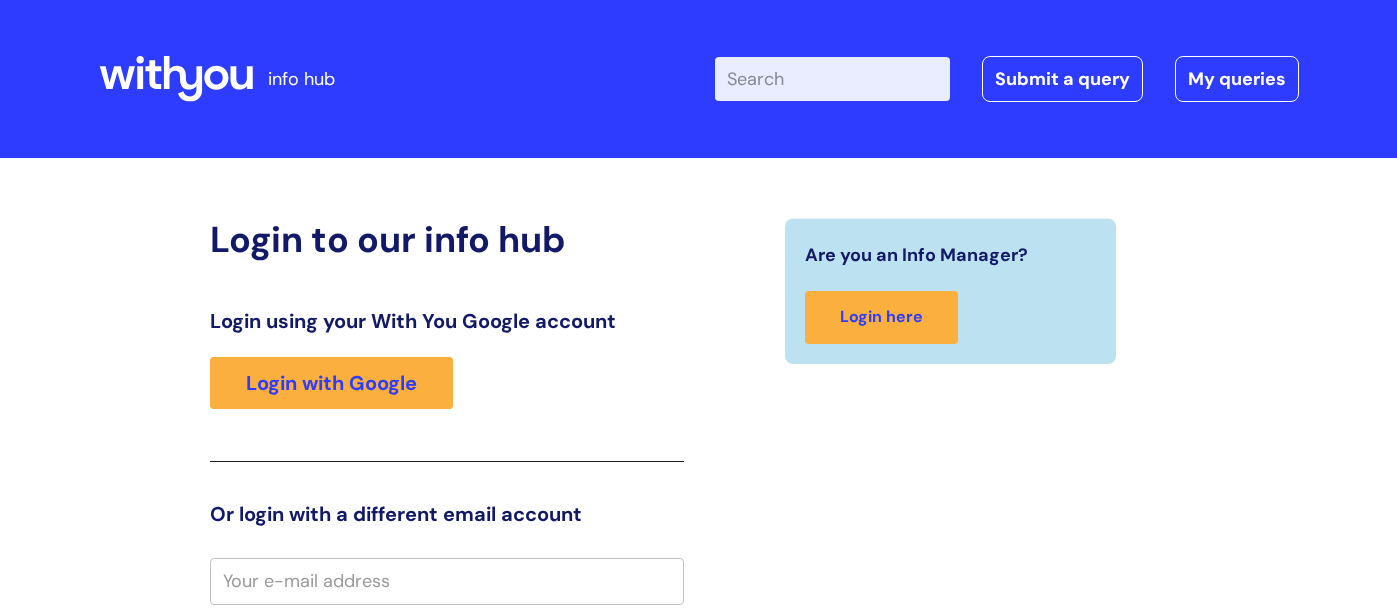 scroll, scrollTop: 0, scrollLeft: 0, axis: both 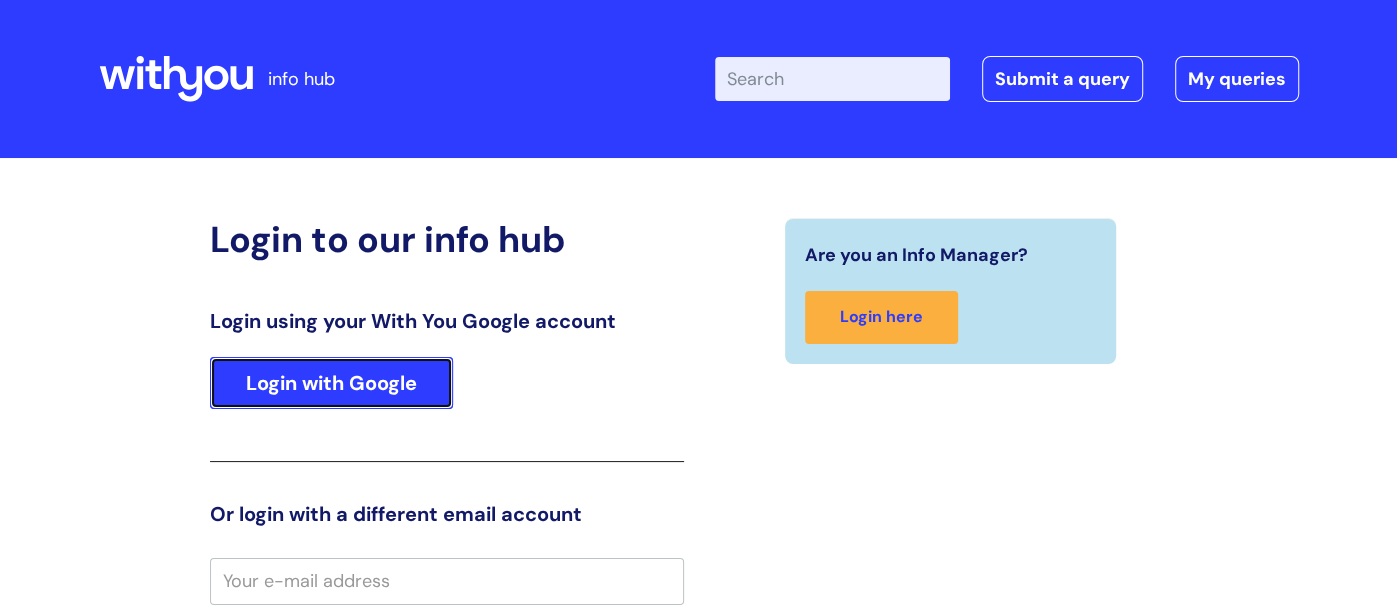 click on "Login with Google" at bounding box center (331, 383) 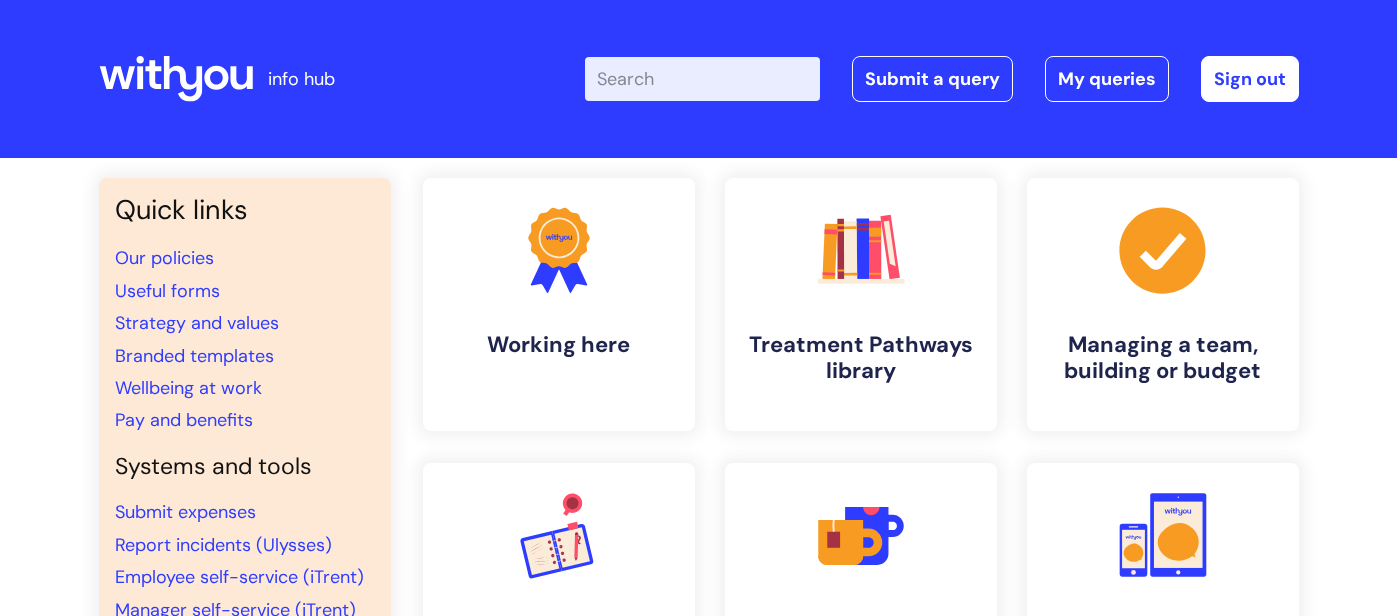 scroll, scrollTop: 0, scrollLeft: 0, axis: both 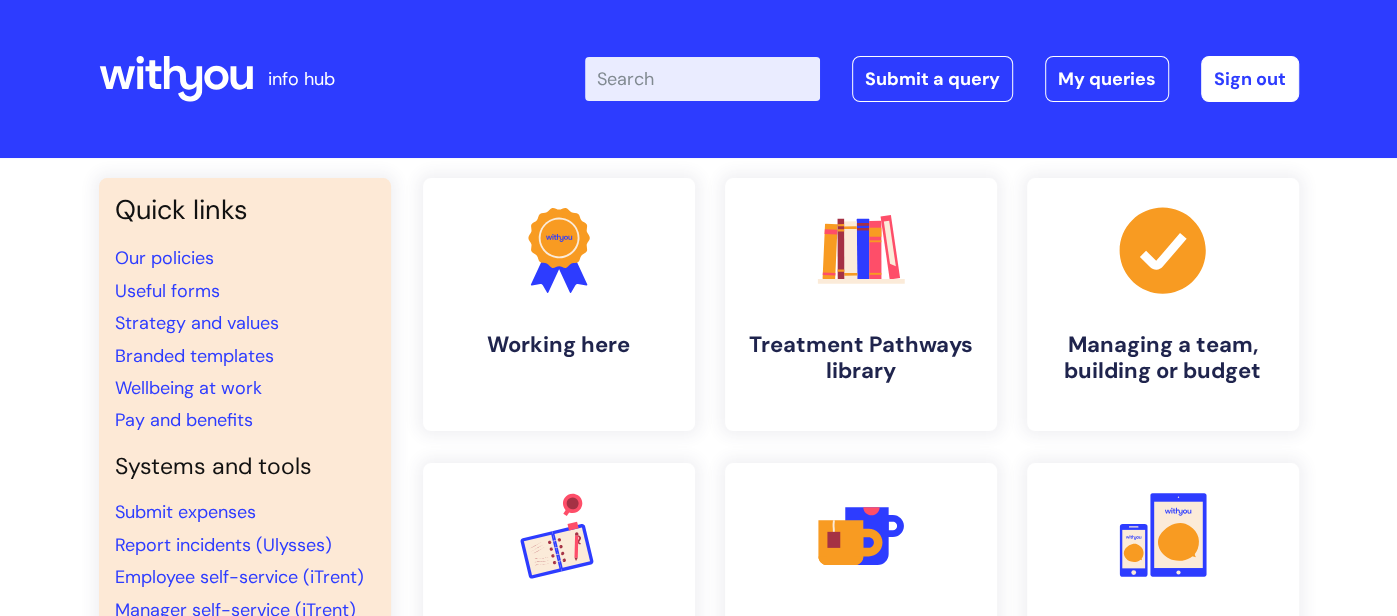 click on "info hub
Enter your search term here...
Search
Submit a query
My queries
Welcome  Annabelle Wooldridge     |   -  Sign out" at bounding box center [698, 79] 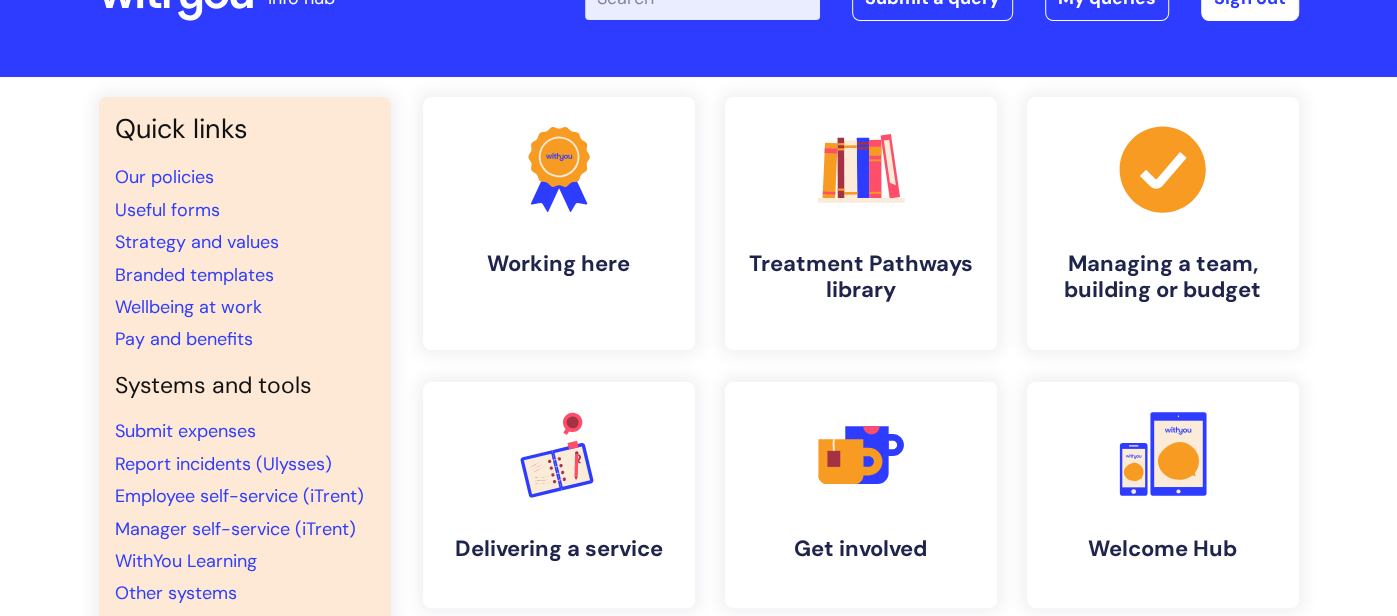 scroll, scrollTop: 79, scrollLeft: 0, axis: vertical 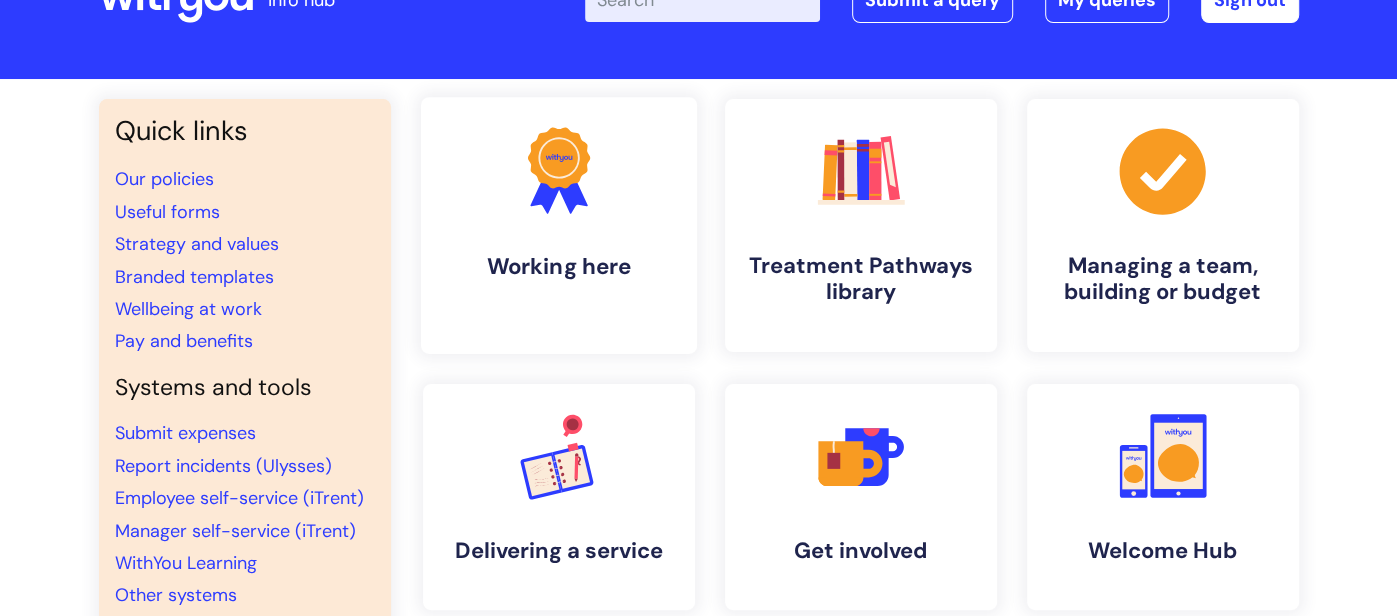 click 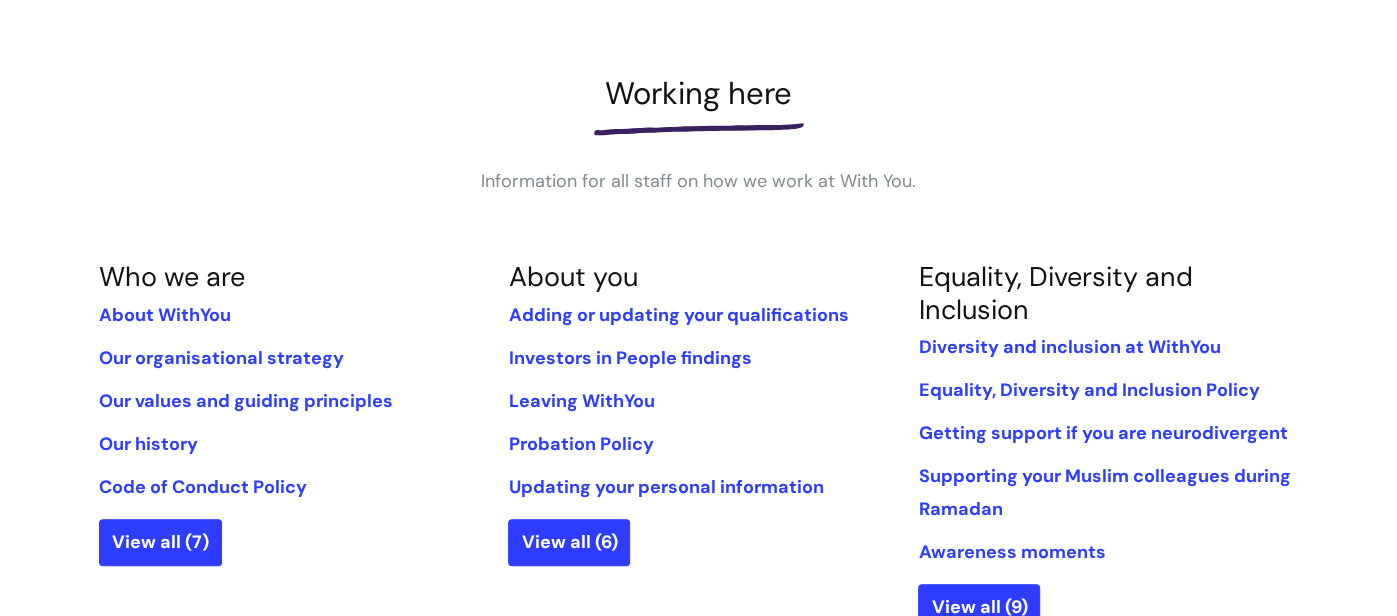 scroll, scrollTop: 279, scrollLeft: 0, axis: vertical 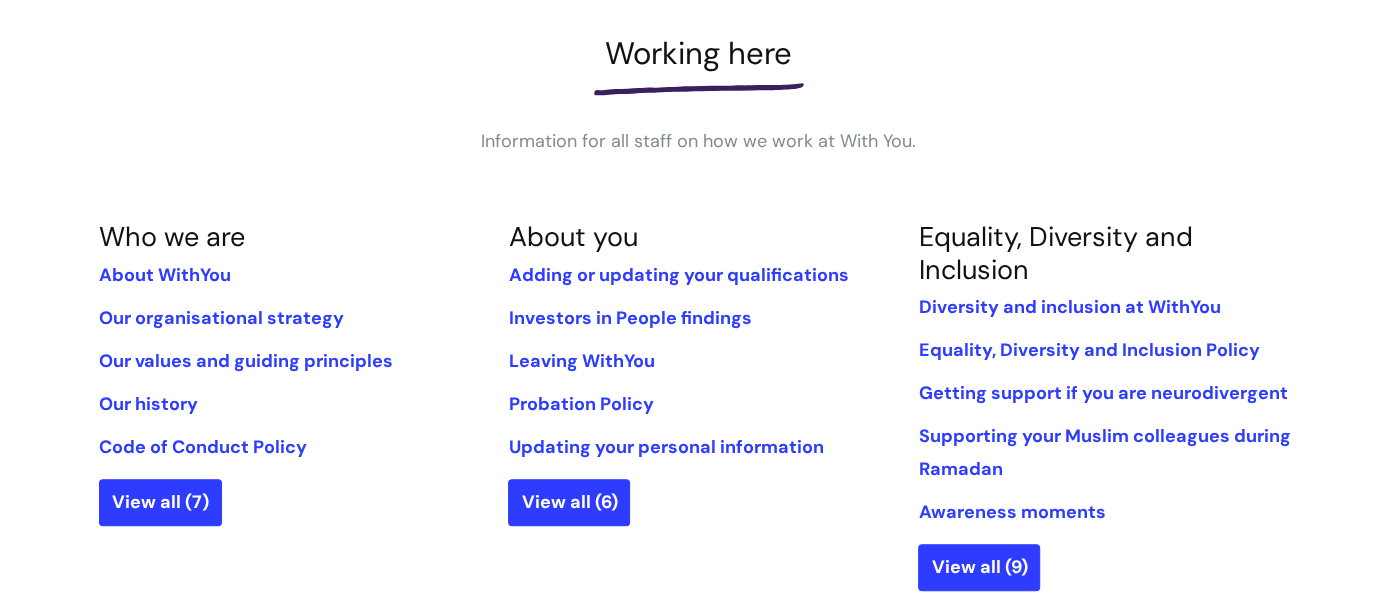 click on "Working here
Information for all staff on how we work at With You." at bounding box center (699, 96) 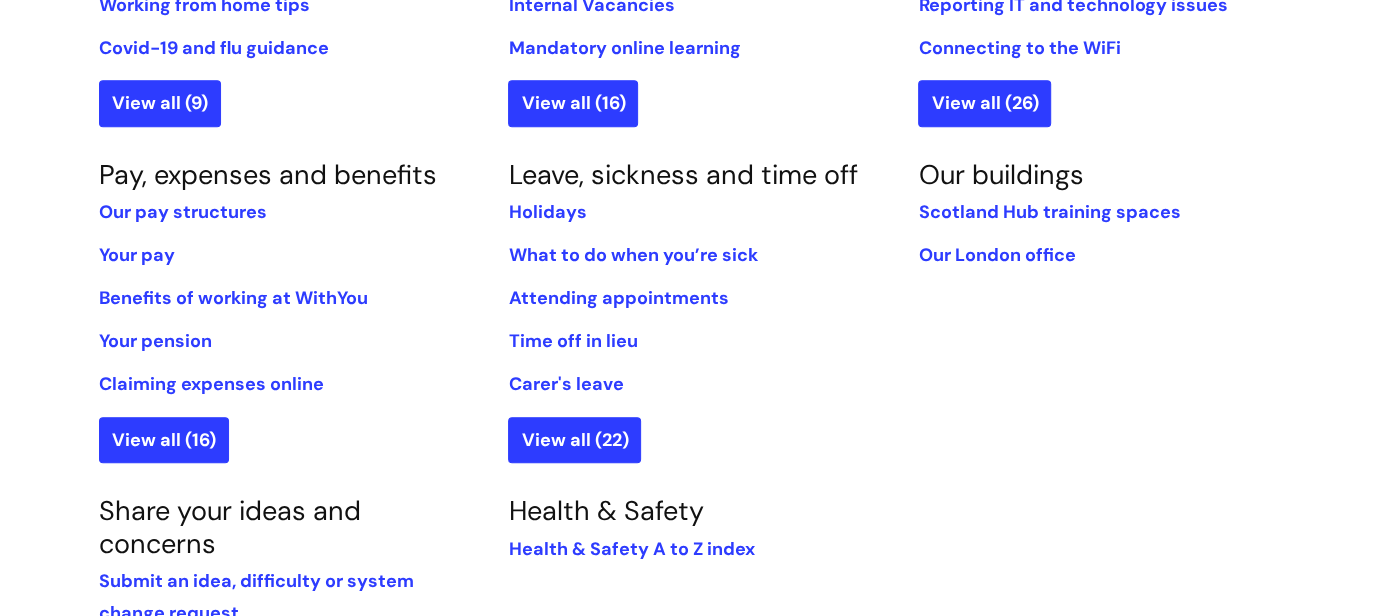 scroll, scrollTop: 1119, scrollLeft: 0, axis: vertical 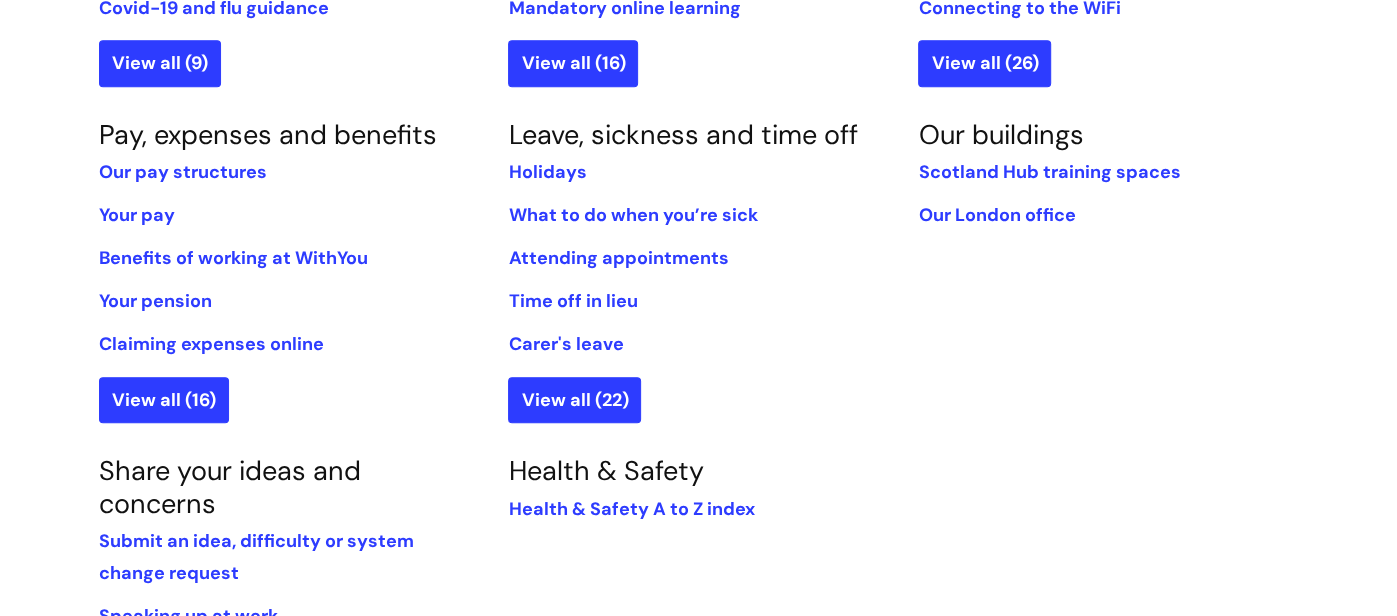 click on "Holidays
What to do when you’re sick
Attending appointments
Time off in lieu
Carer's leave" at bounding box center [698, 258] 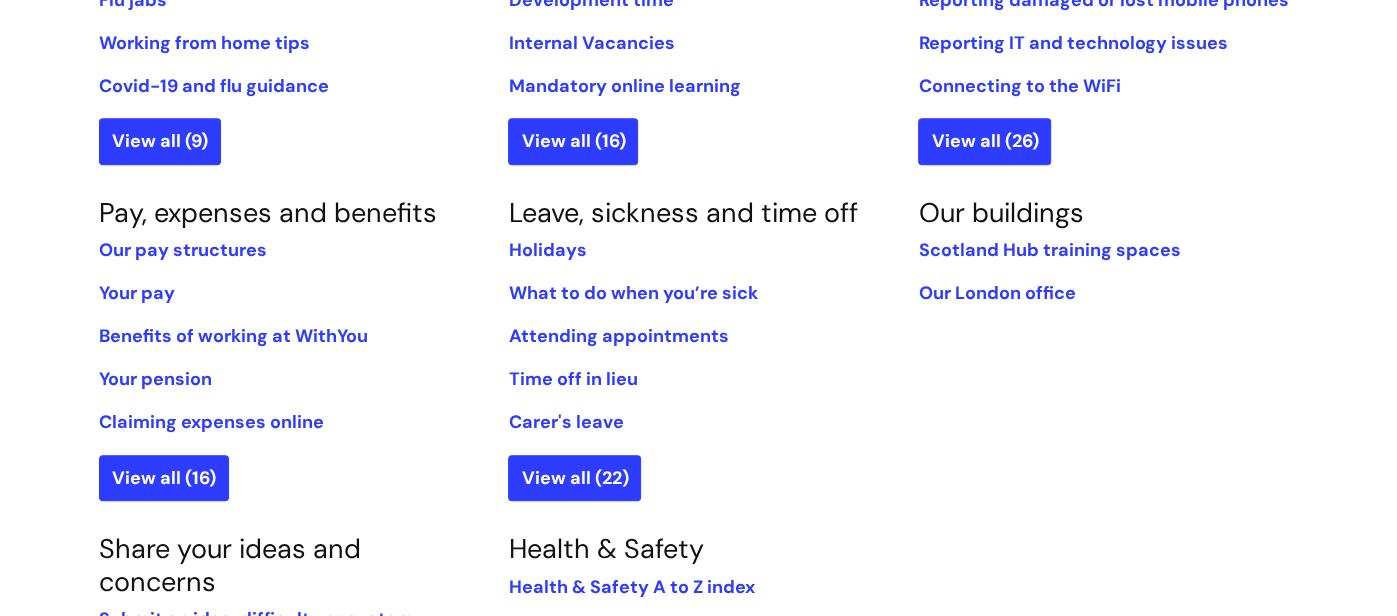 scroll, scrollTop: 1039, scrollLeft: 0, axis: vertical 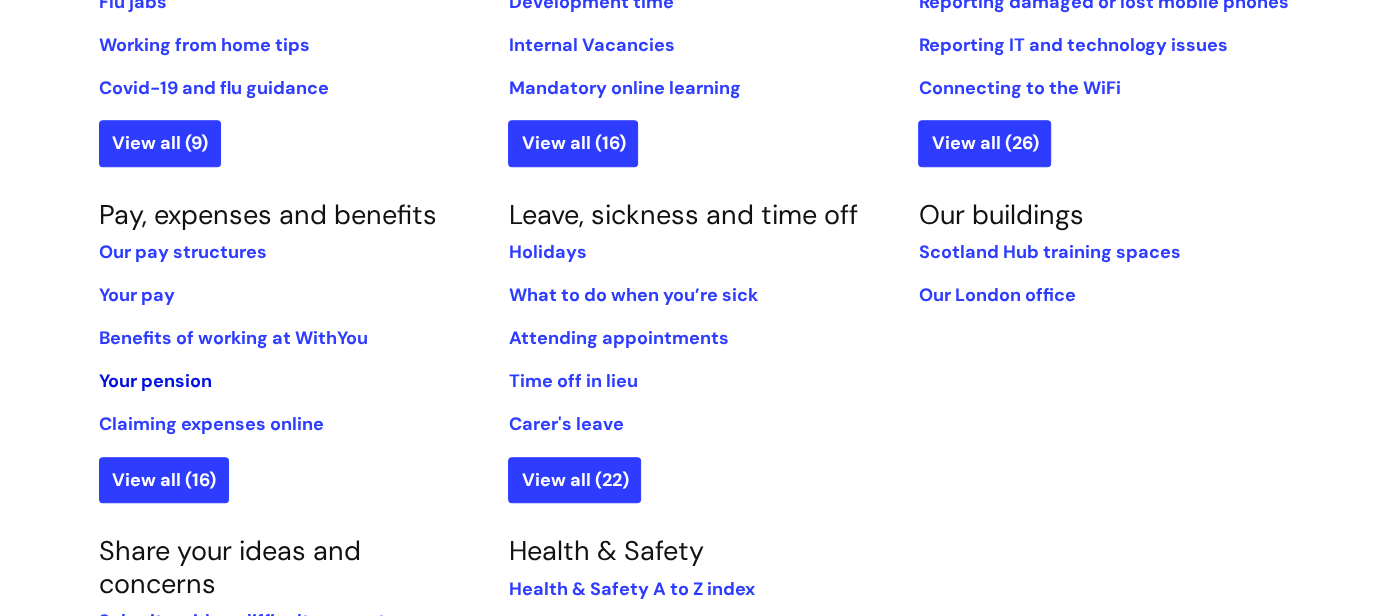 click on "Your pension" at bounding box center [155, 381] 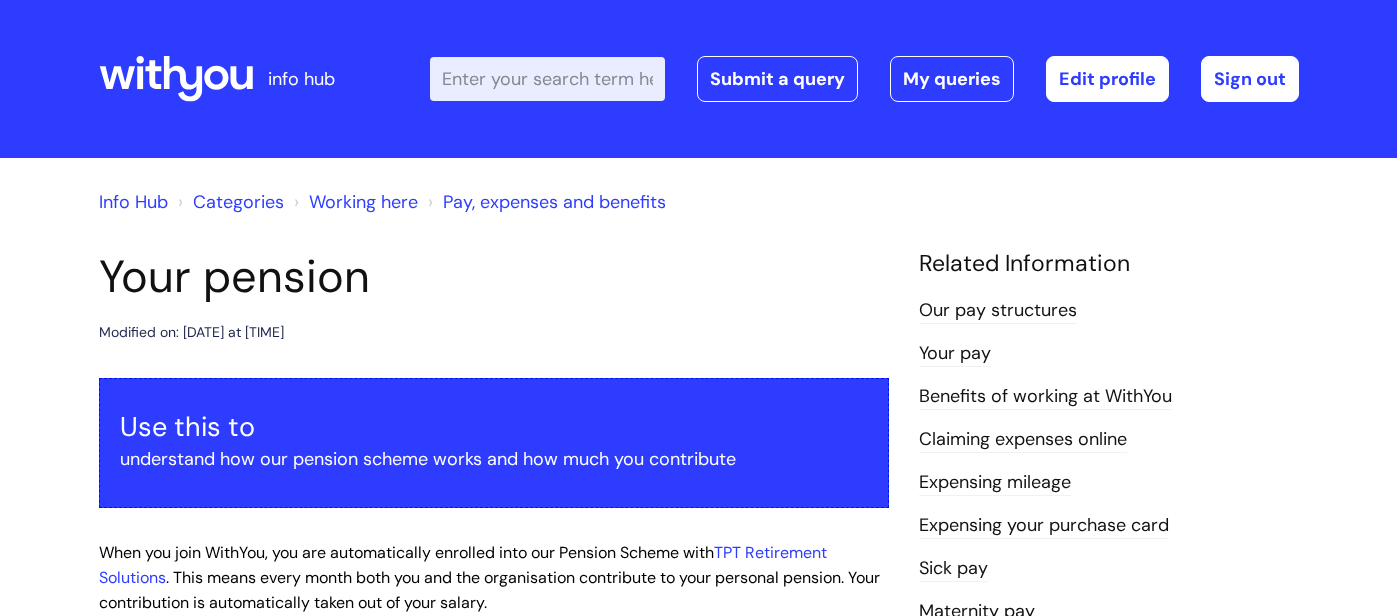 scroll, scrollTop: 0, scrollLeft: 0, axis: both 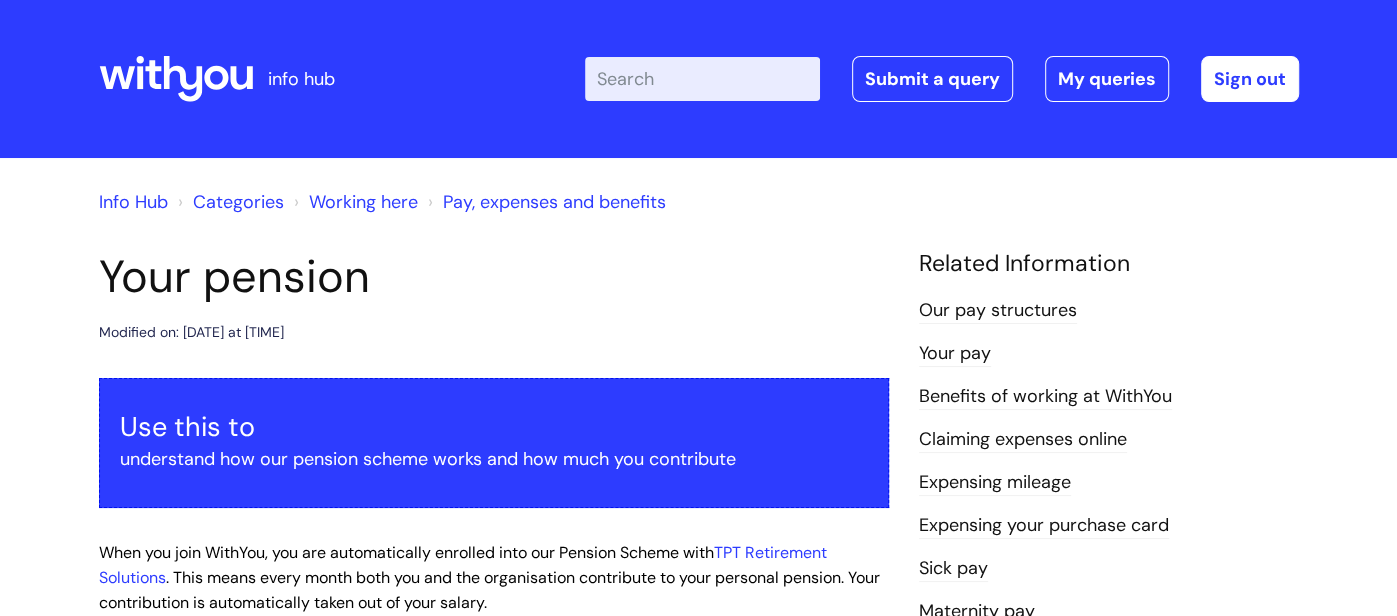 click on "Info Hub
Categories
Working here
Pay, expenses and benefits
Your pension
Modified on: Wed, 2 Apr, 2025 at 11:56 AM
Use this to understand how our pension scheme works and how much you contribute When you join WithYou, you are automatically enrolled into our Pension Scheme with  TPT Retirement Solutions . This means every month both you and the organisation contribute to your personal pension. Your contribution is automatically taken out of your salary.   ." at bounding box center (698, 1046) 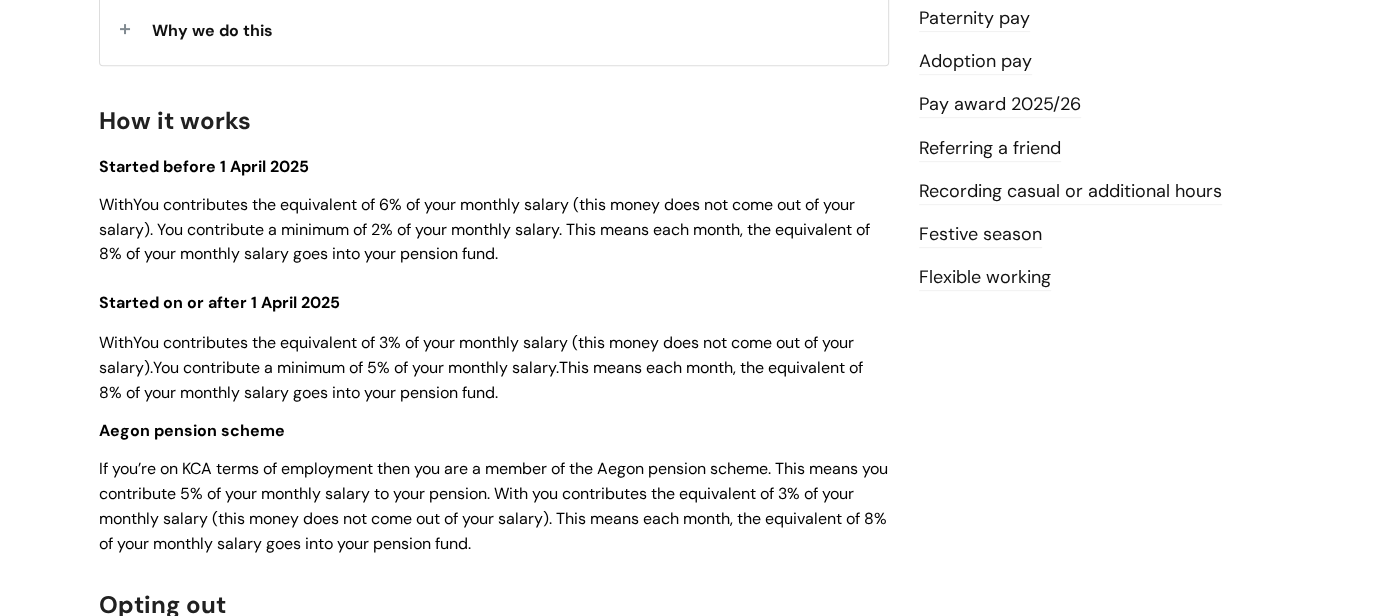 scroll, scrollTop: 639, scrollLeft: 0, axis: vertical 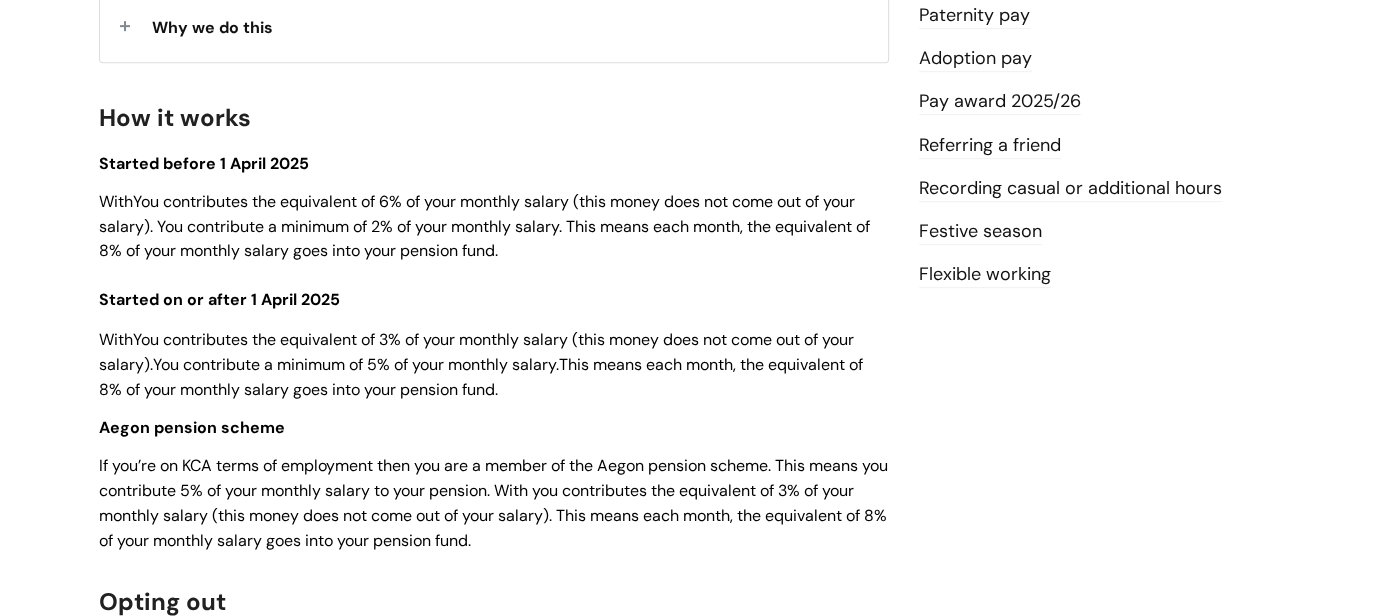 click on "WithYou contributes the equivalent of 3% of your monthly salary (this money does not come out of your salary).  You contribute a minimum of 5% of your monthly salary.  This means each month, the equivalent of 8% of your monthly salary goes into your pension fund." at bounding box center [481, 364] 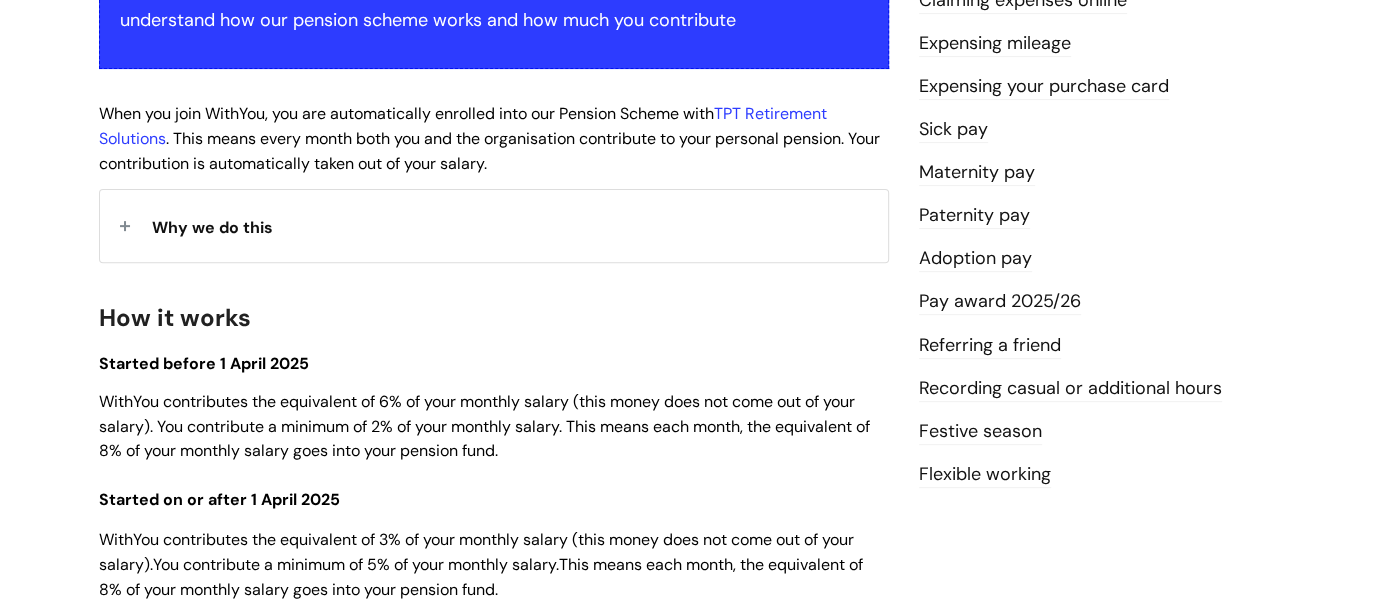 scroll, scrollTop: 479, scrollLeft: 0, axis: vertical 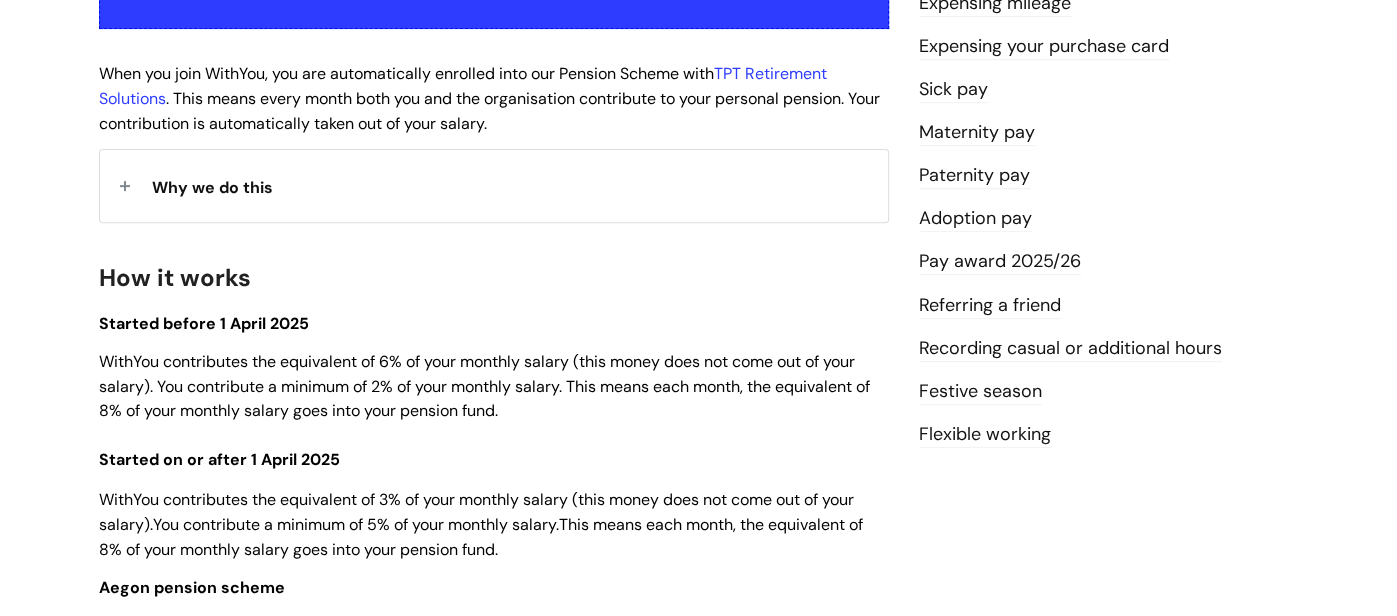 click on "WithYou contributes the equivalent of 6% of your monthly salary (this money does not come out of your salary). You contribute a minimum of 2% of your monthly salary. This means each month, the equivalent of 8% of your monthly salary goes into your pension fund." at bounding box center (484, 386) 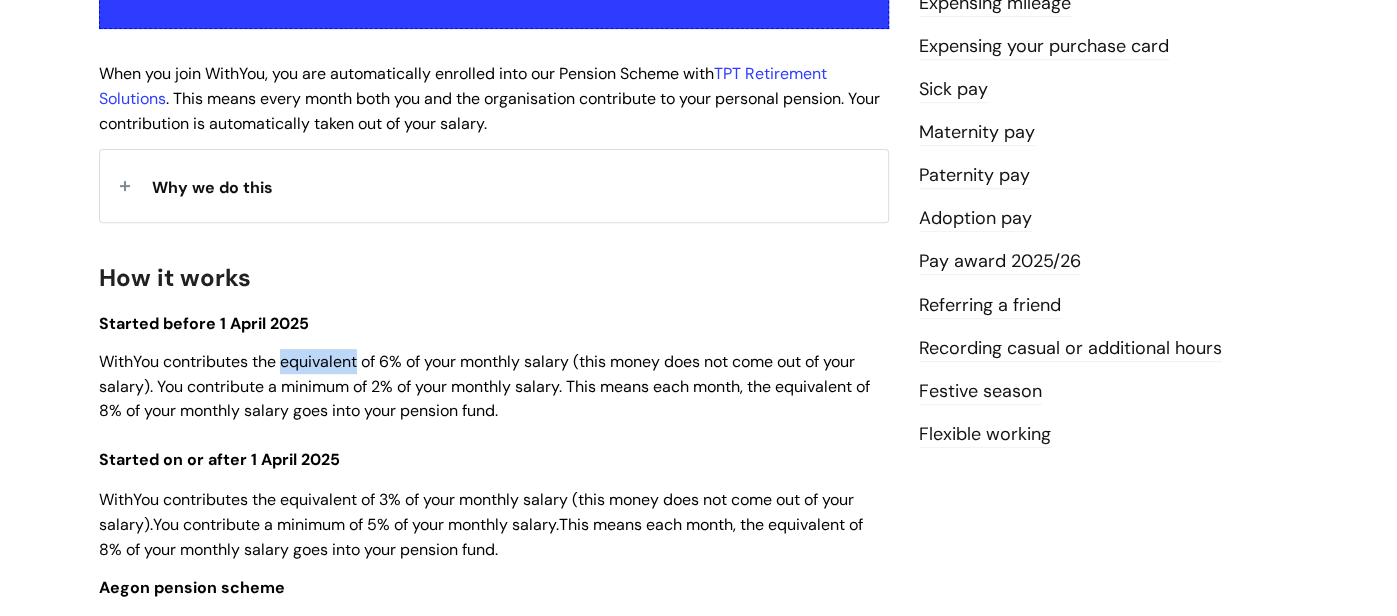 click on "WithYou contributes the equivalent of 6% of your monthly salary (this money does not come out of your salary). You contribute a minimum of 2% of your monthly salary. This means each month, the equivalent of 8% of your monthly salary goes into your pension fund." at bounding box center [484, 386] 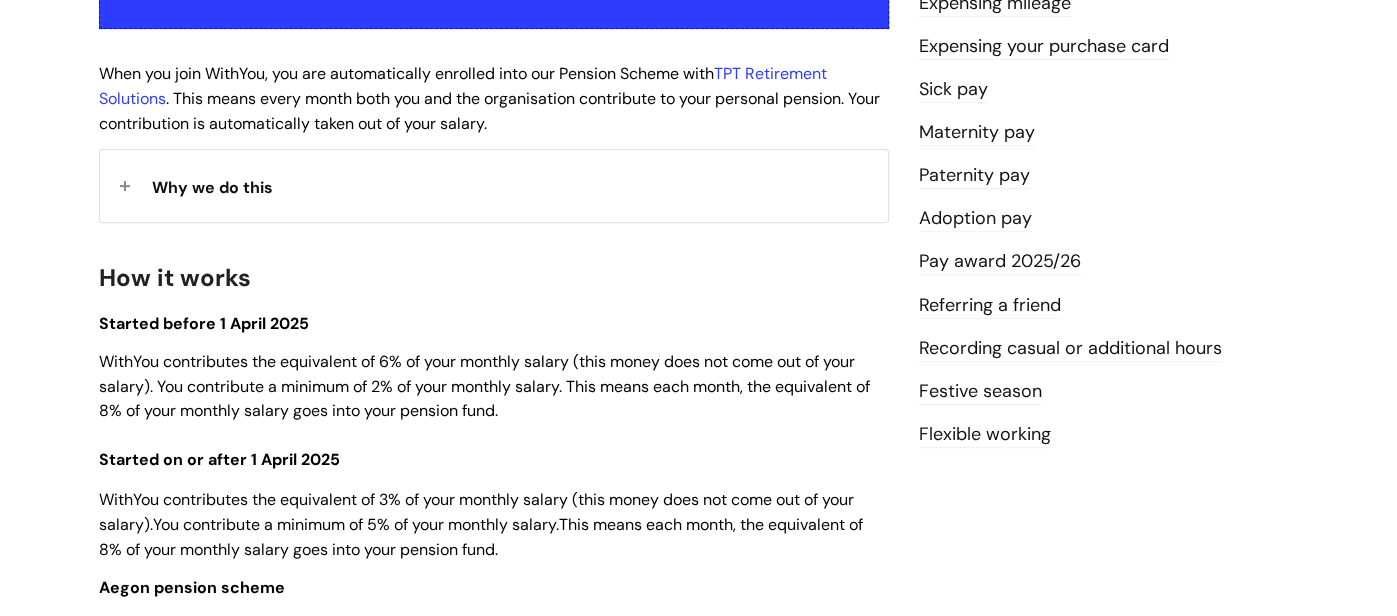 click on "WithYou contributes the equivalent of 3% of your monthly salary (this money does not come out of your salary).  You contribute a minimum of 5% of your monthly salary.  This means each month, the equivalent of 8% of your monthly salary goes into your pension fund." at bounding box center (481, 524) 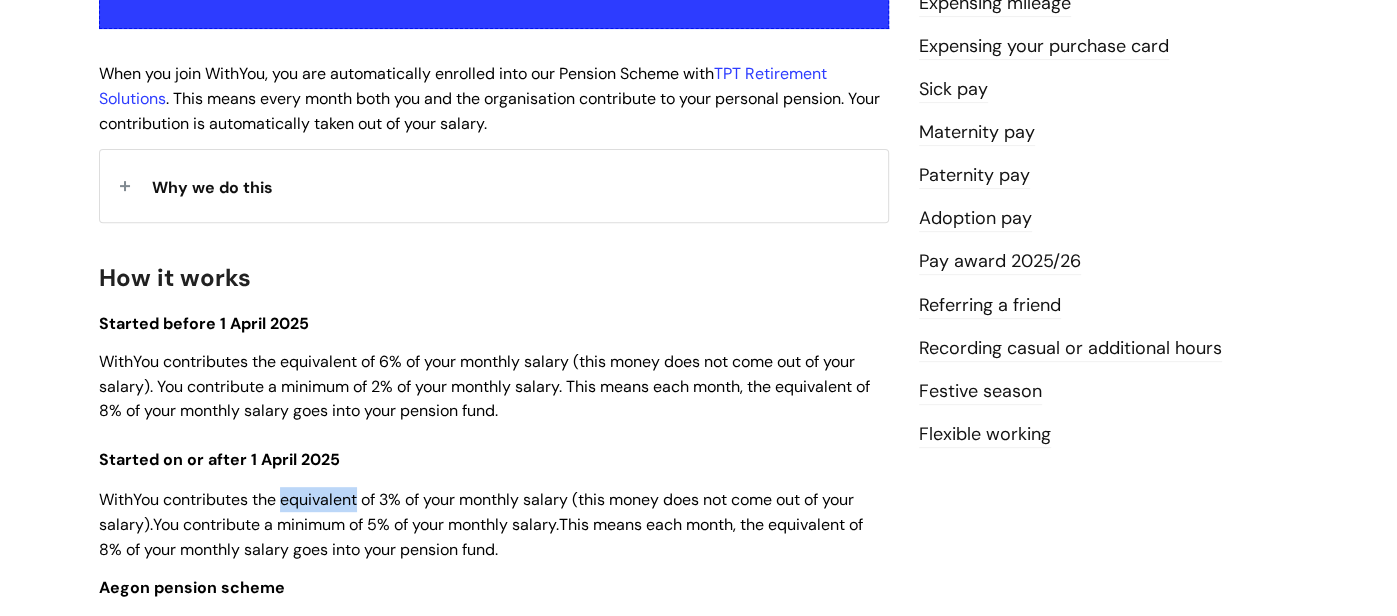 click on "WithYou contributes the equivalent of 3% of your monthly salary (this money does not come out of your salary).  You contribute a minimum of 5% of your monthly salary.  This means each month, the equivalent of 8% of your monthly salary goes into your pension fund." at bounding box center (481, 524) 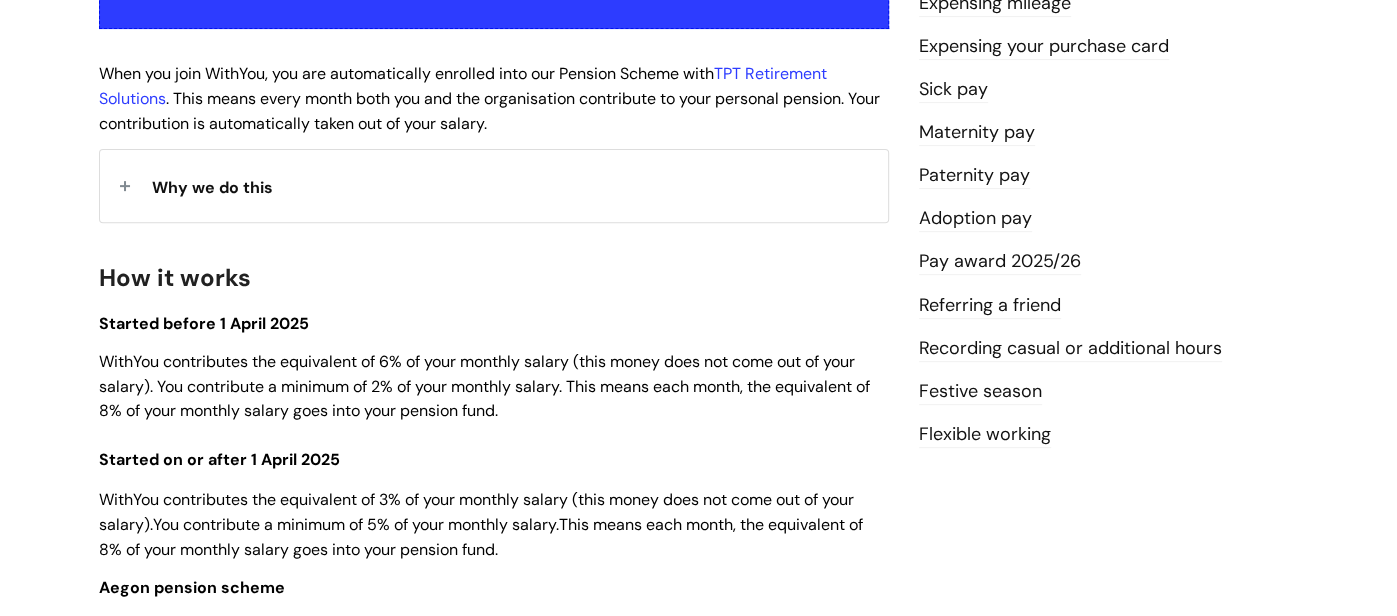 click on "When you join WithYou, you are automatically enrolled into our Pension Scheme with  TPT Retirement Solutions . This means every month both you and the organisation contribute to your personal pension. Your contribution is automatically taken out of your salary." at bounding box center [494, 98] 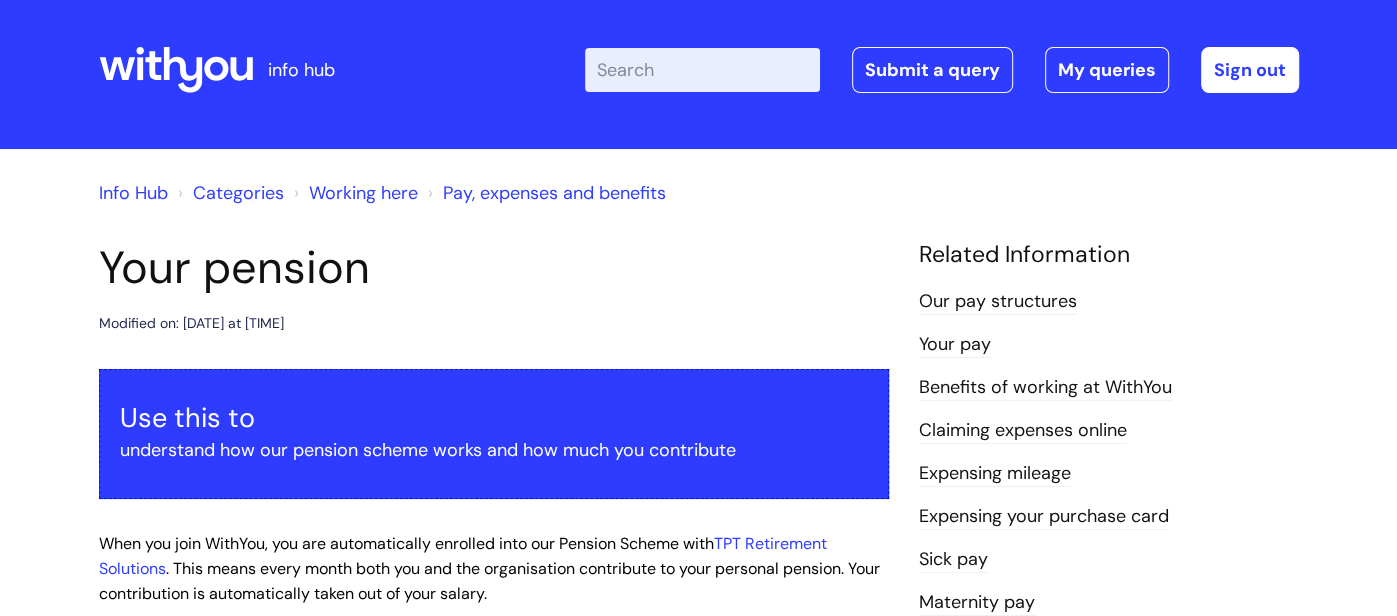 scroll, scrollTop: 0, scrollLeft: 0, axis: both 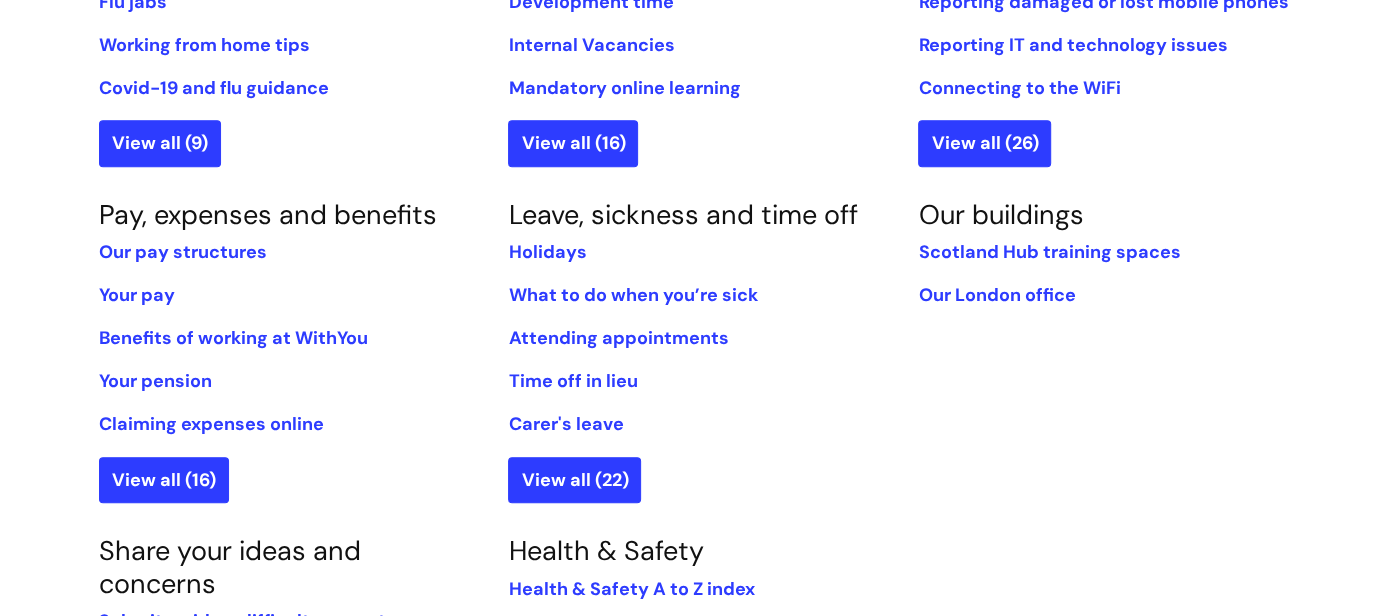 click on "Who we are
About WithYou
Our organisational strategy
Our values and guiding principles
Our history
Code of Conduct Policy
View all (7)
About you" at bounding box center (699, 191) 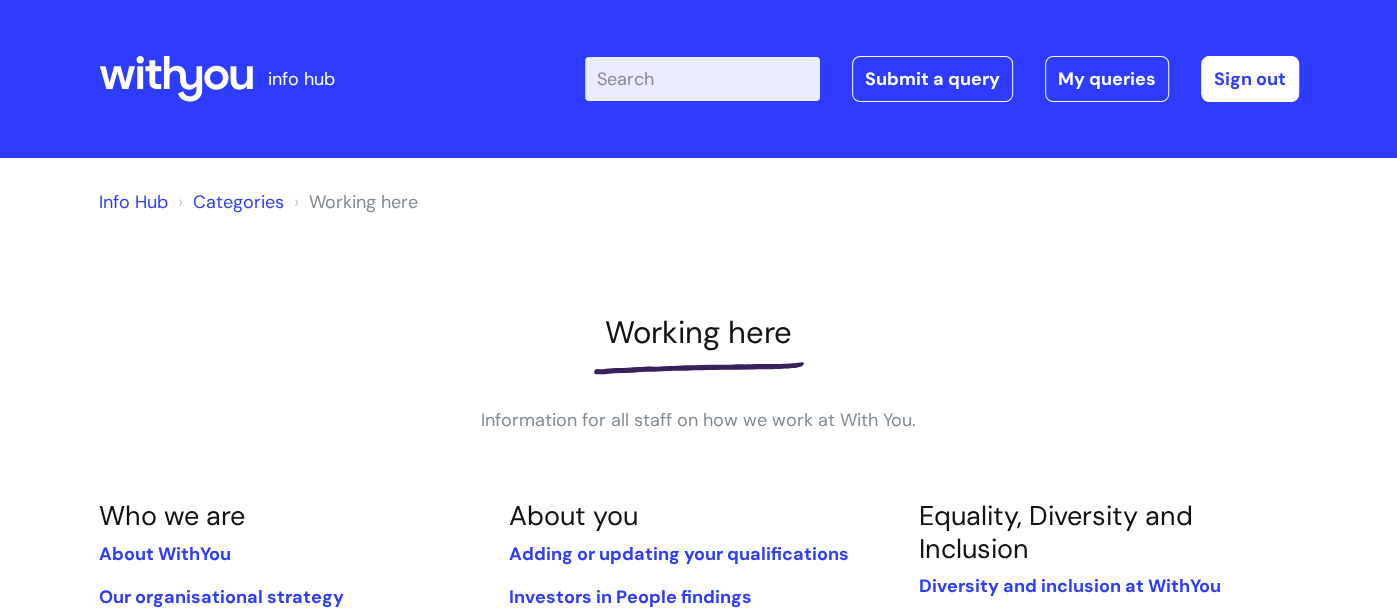 scroll, scrollTop: 0, scrollLeft: 0, axis: both 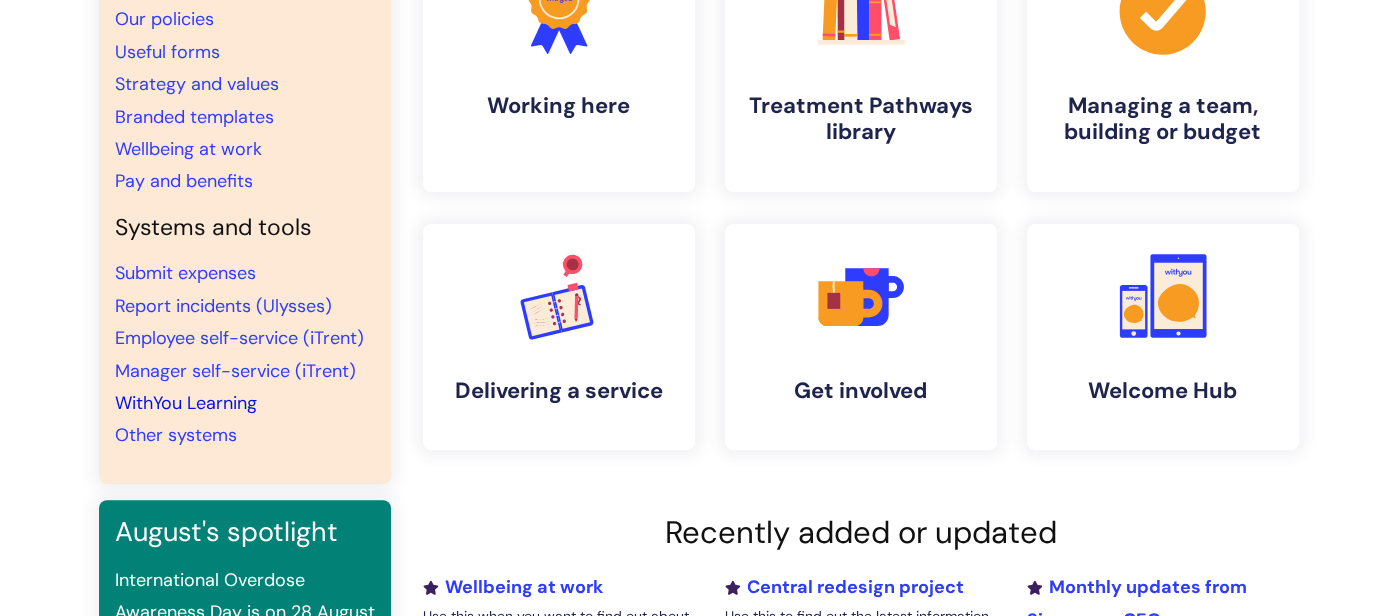 click on "WithYou Learning" at bounding box center [186, 403] 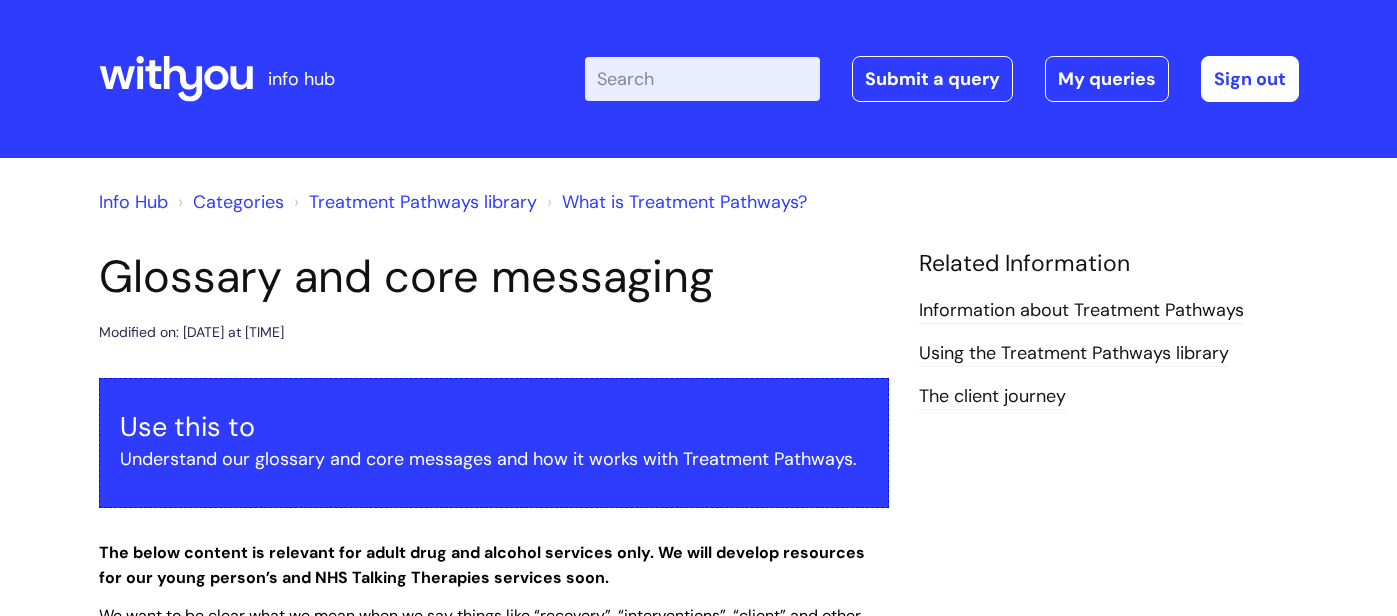 scroll, scrollTop: 0, scrollLeft: 0, axis: both 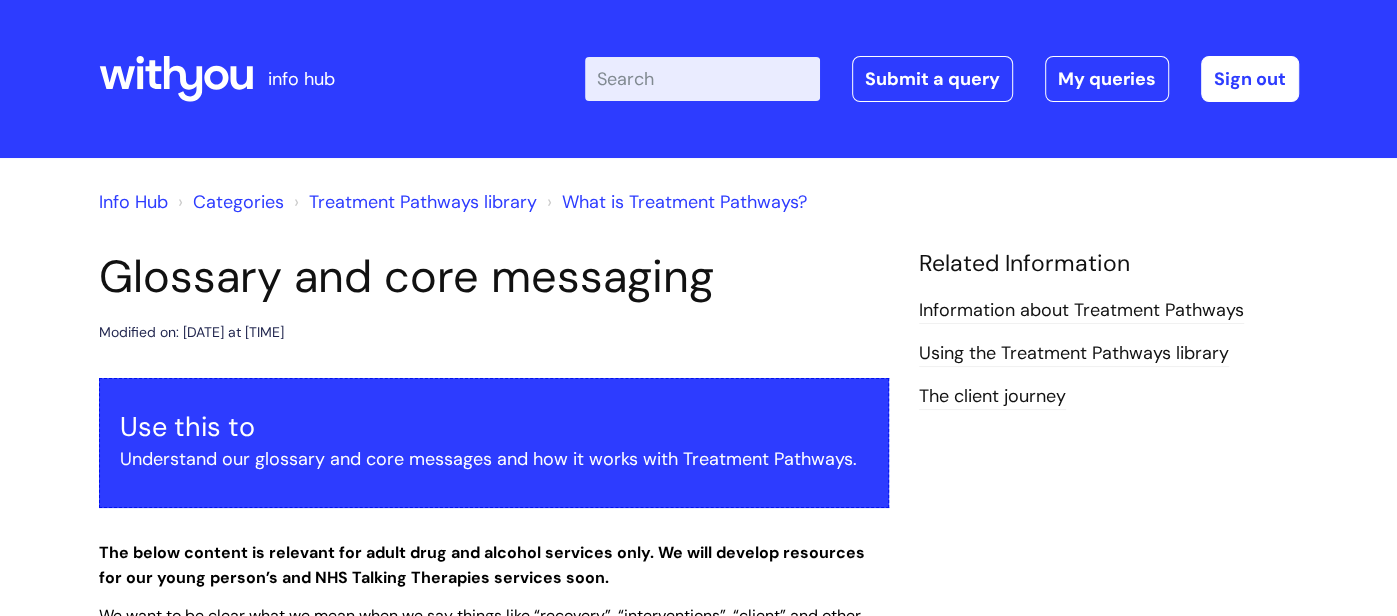click on "Info Hub
Categories
Treatment Pathways library
What is Treatment Pathways?
Glossary and core messaging
Modified on: [DATE] at  [TIME]
Use this to Understand our glossary and core messages and how it works with Treatment Pathways. The below content is relevant for adult drug and alcohol services only. We will develop resources for our young person’s and NHS Talking Therapies services soon.   Why we do this  Glossary and core messages" at bounding box center [698, 681] 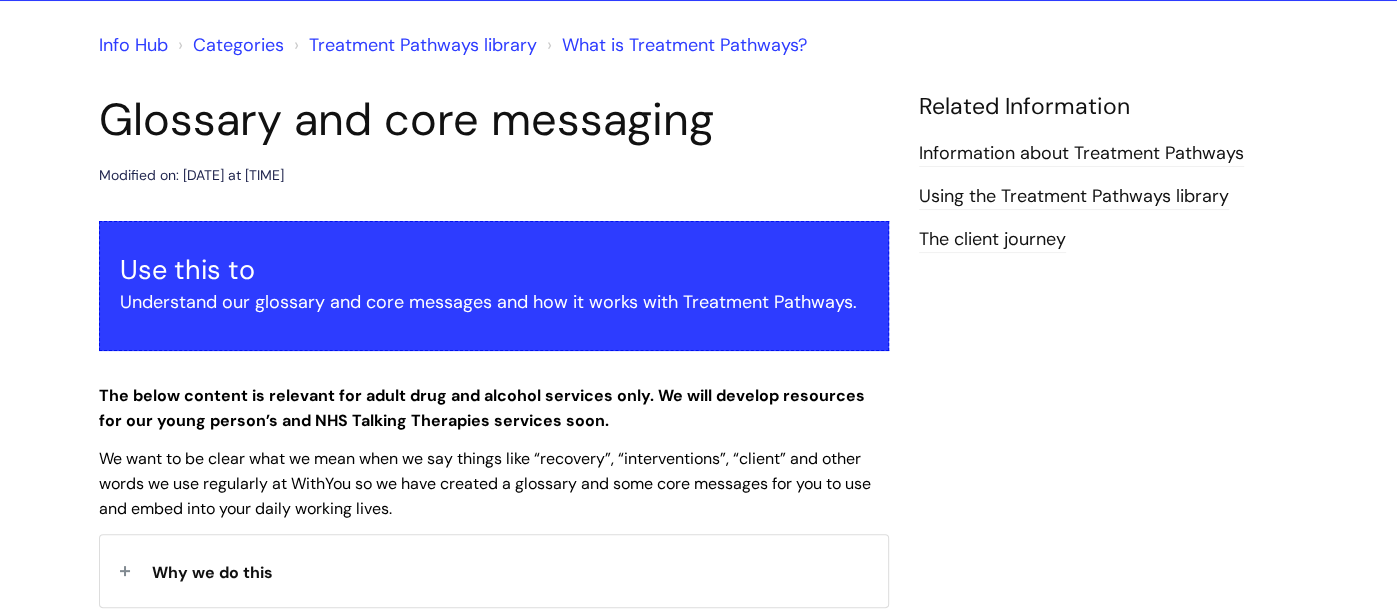 scroll, scrollTop: 159, scrollLeft: 0, axis: vertical 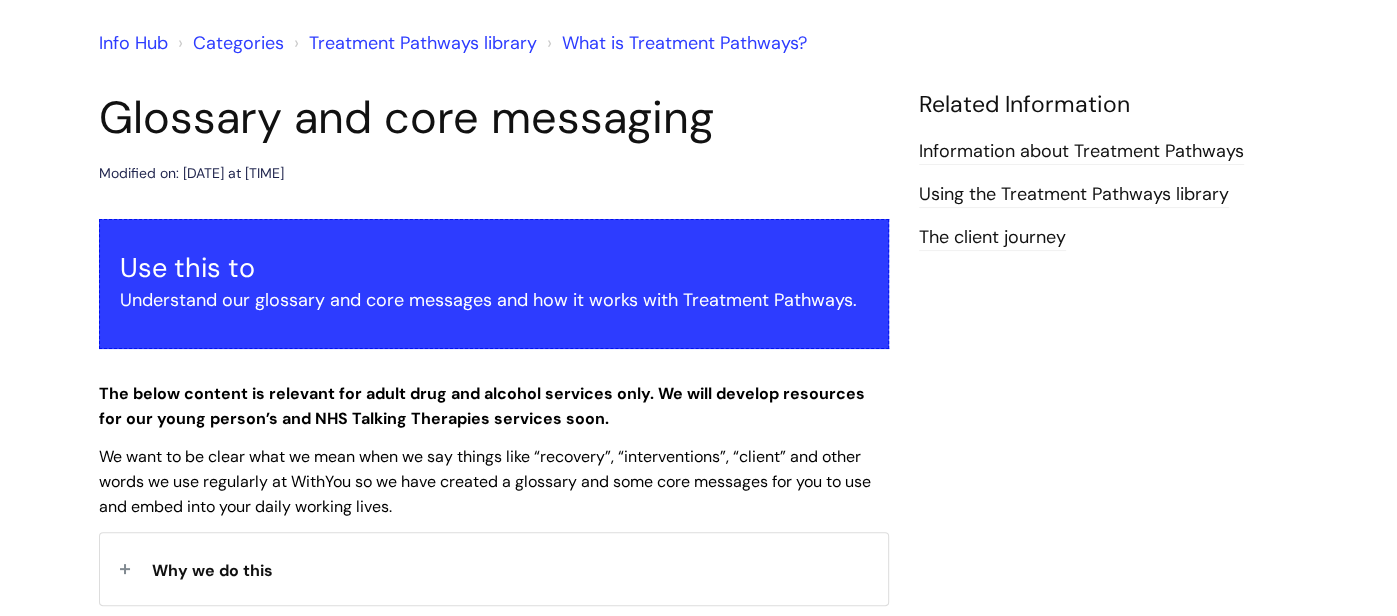 click on "Info Hub
Categories
Treatment Pathways library
What is Treatment Pathways?
Glossary and core messaging
Modified on: [DATE] at  [TIME]
Use this to Understand our glossary and core messages and how it works with Treatment Pathways. The below content is relevant for adult drug and alcohol services only. We will develop resources for our young person’s and NHS Talking Therapies services soon.   Why we do this  Glossary and core messages" at bounding box center [698, 522] 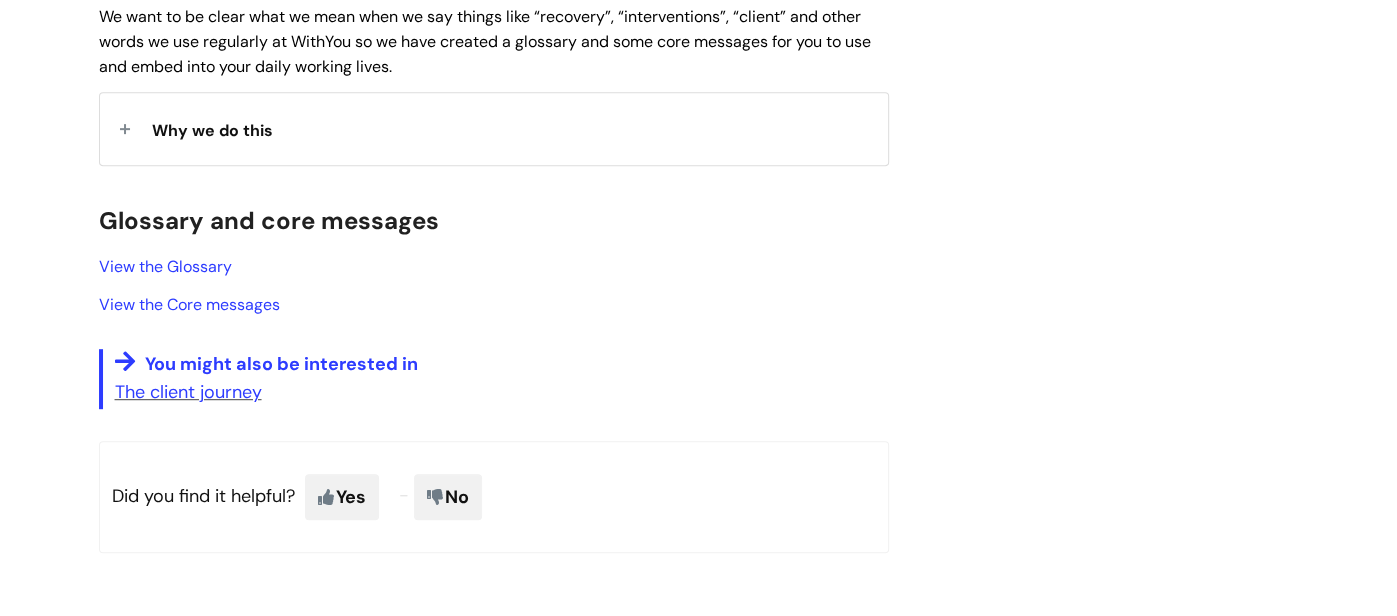 scroll, scrollTop: 639, scrollLeft: 0, axis: vertical 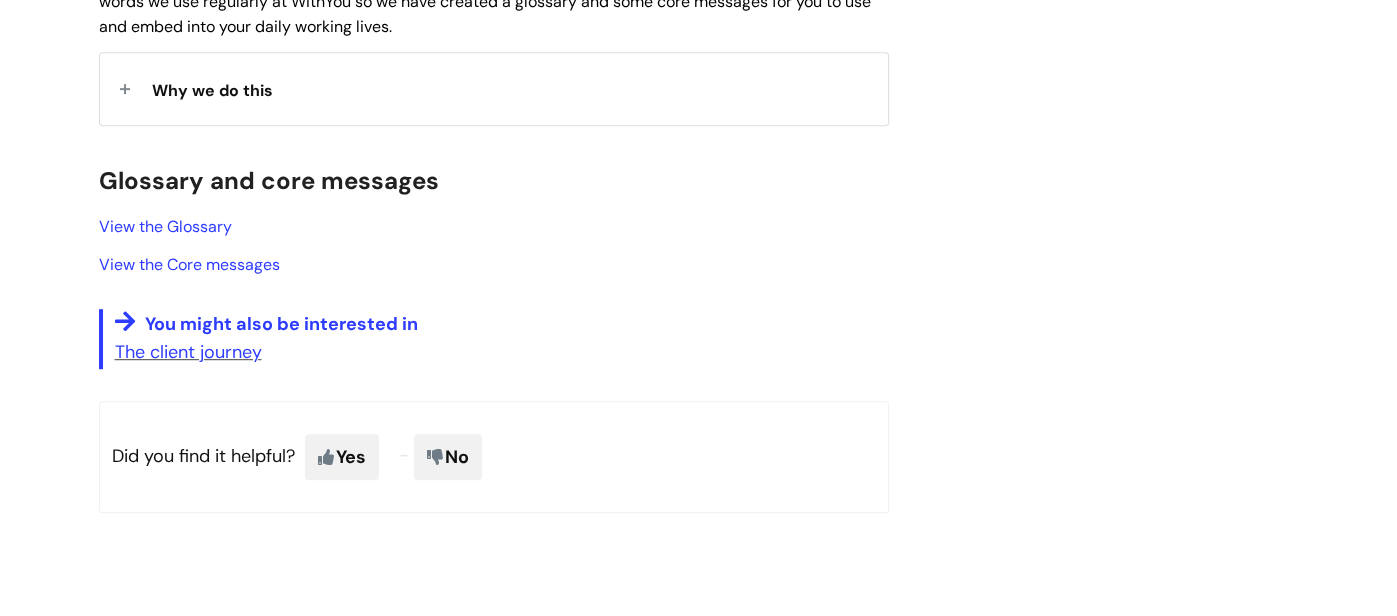 click on "Why we do this" at bounding box center (212, 90) 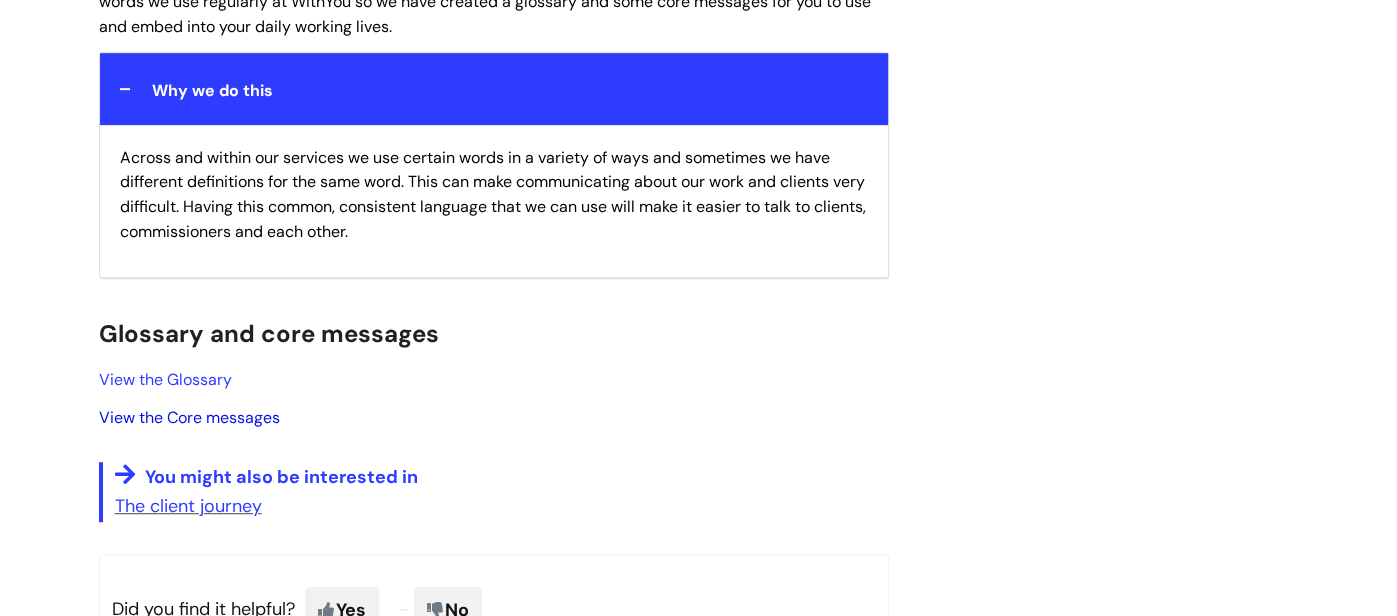 click on "View the Core messages" at bounding box center [189, 417] 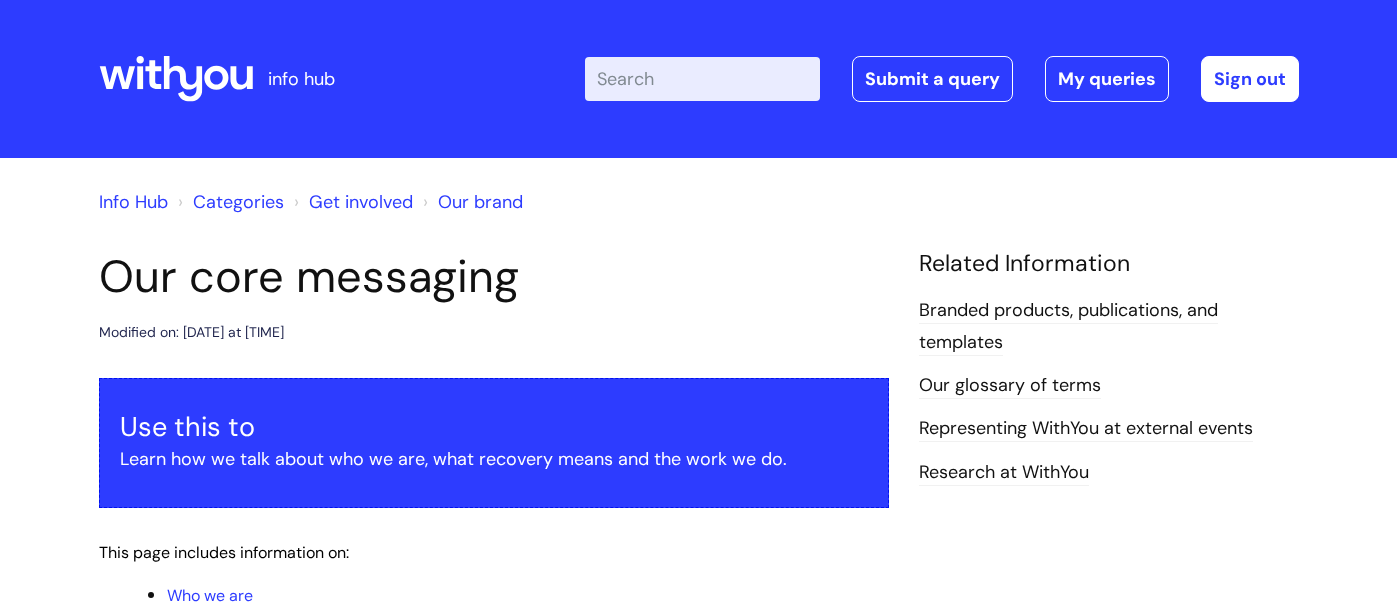 scroll, scrollTop: 0, scrollLeft: 0, axis: both 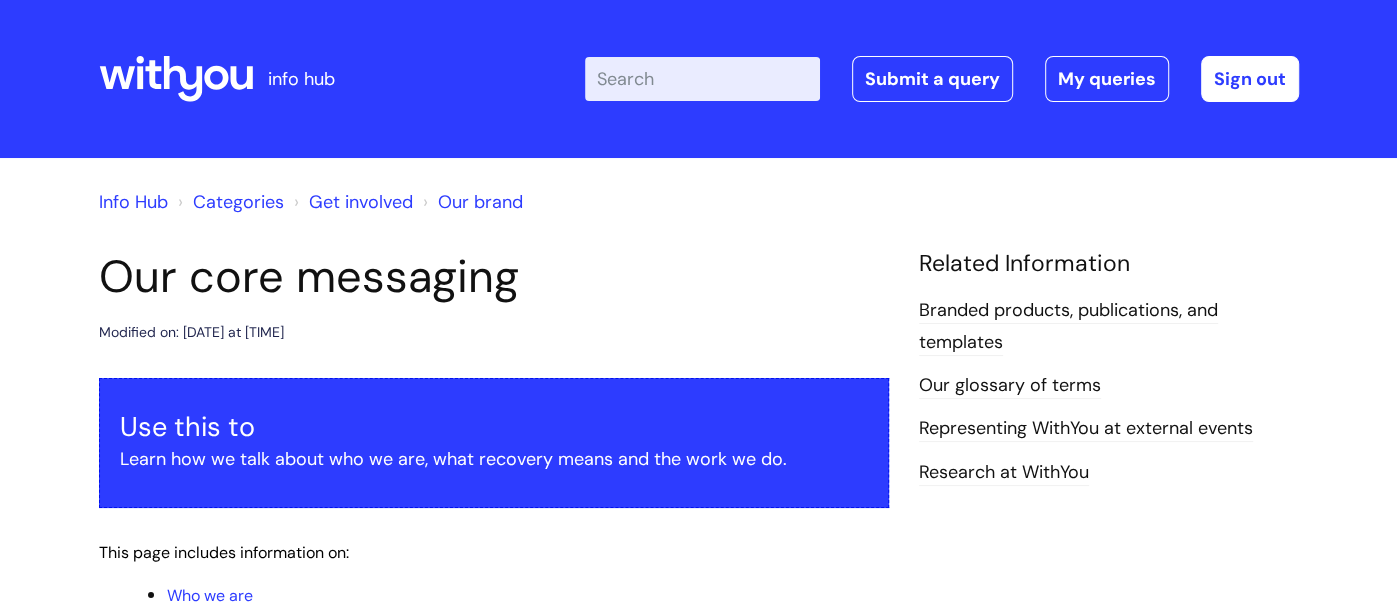 click on "Info Hub
Categories
Get involved
Our brand
Our core messaging
Modified on: Tue, 2 Jul, 2024 at  5:22 PM
Use this to Learn how we talk about who we are, what recovery means and the work we do. This page includes information on:   Who we are Purpose, mission and vision Our guiding principles and values Alcohol, drugs and mental health Policy, recovery and research Treatment Pathways Client desired recovery outcomes Integrated treatment Who we are   Collaborative" at bounding box center (698, 1935) 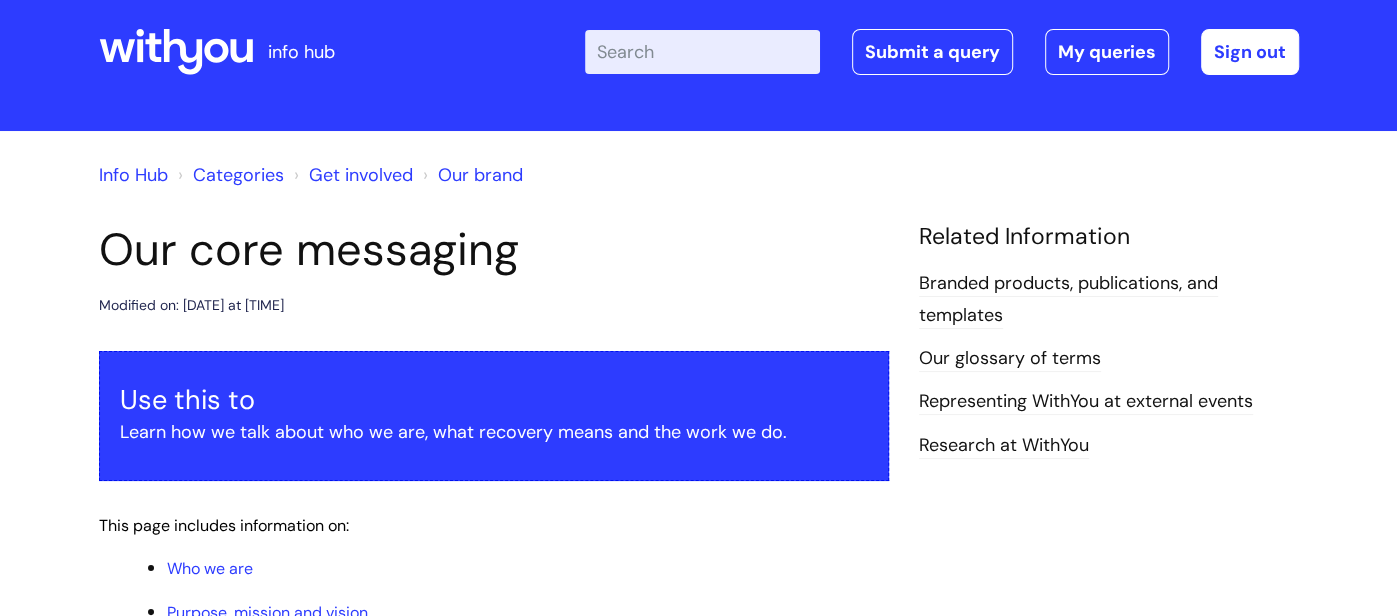 scroll, scrollTop: 0, scrollLeft: 0, axis: both 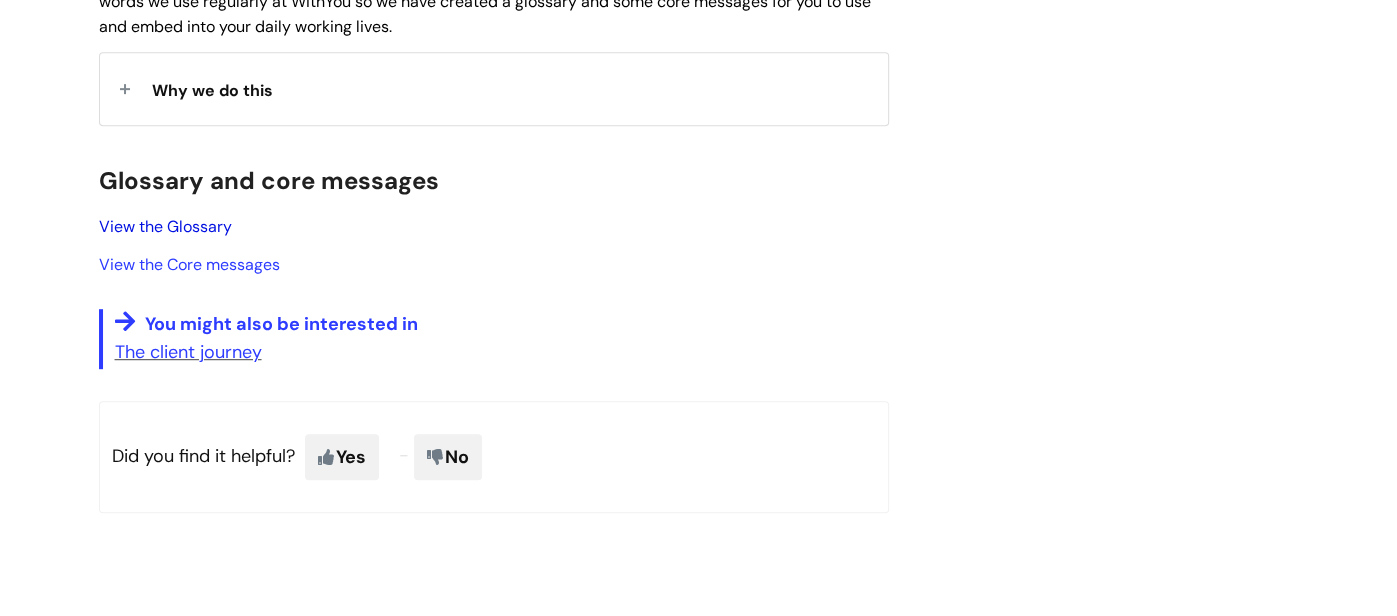 click on "View the Glossary" at bounding box center [165, 226] 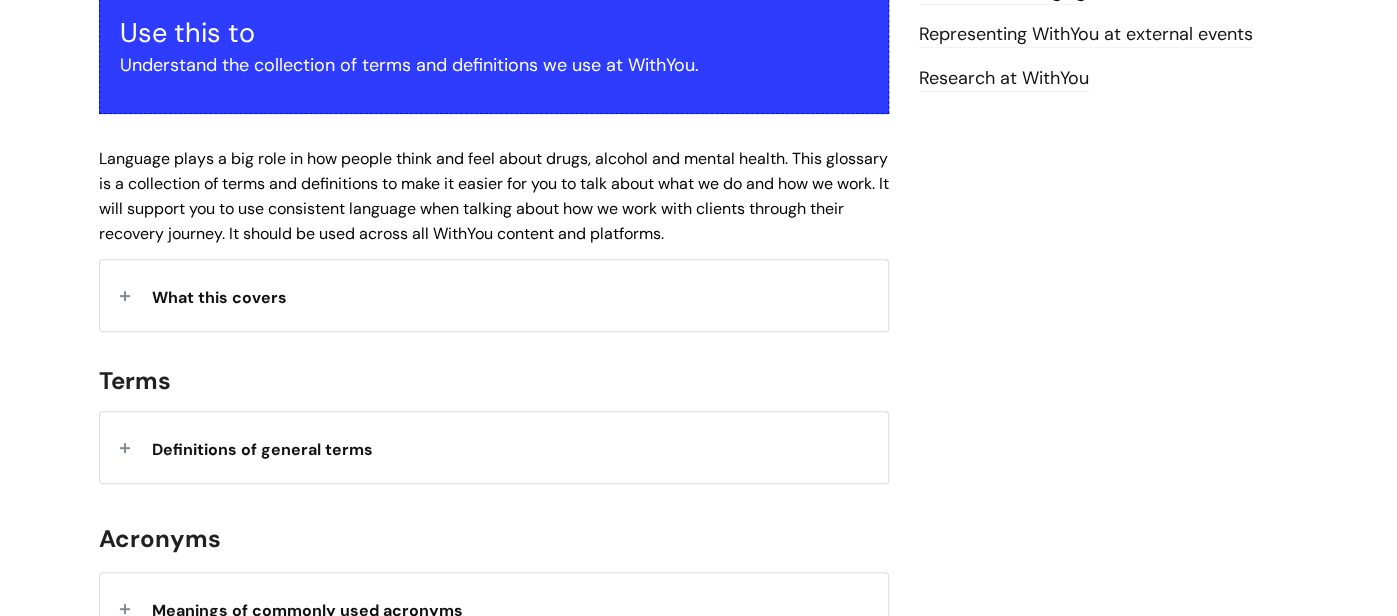 scroll, scrollTop: 399, scrollLeft: 0, axis: vertical 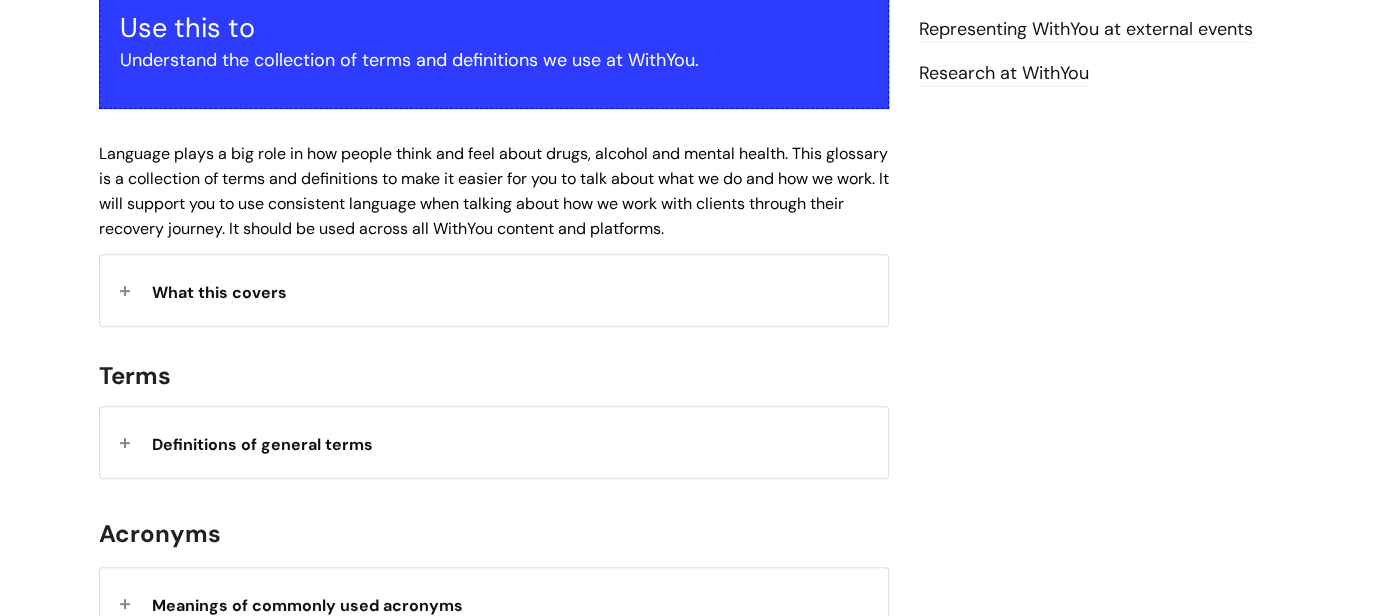 click on "What this covers" at bounding box center (219, 292) 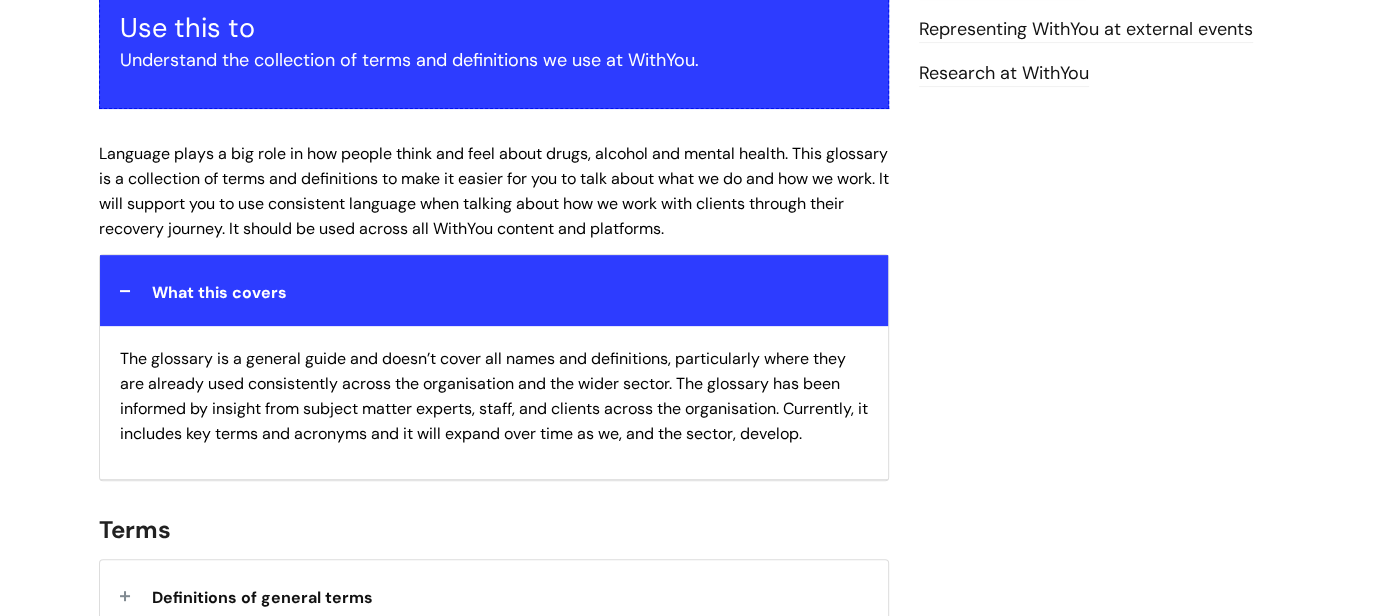 click on "Info Hub
Categories
Get involved
Our brand
Our glossary of terms
Modified on: Wed, 30 Apr, 2025 at  3:13 PM
Use this to Understand the collection of terms and definitions we use at WithYou. What this covers  Terms Definitions of general terms   Term Definition Case An individual client who is active in our system.  Case management reviews Case Management System  (CMS) Case review  Case review - Multi-Disciplinary Team  ( see MDT ) Caseload management See  (" at bounding box center [698, 853] 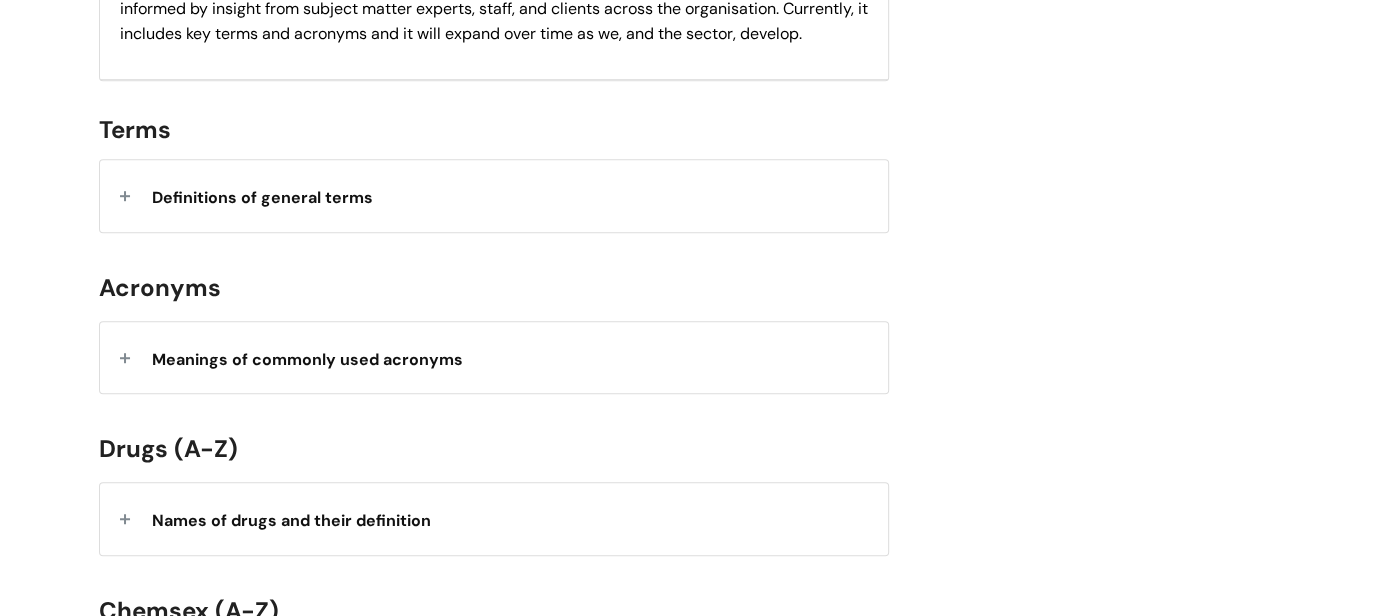 scroll, scrollTop: 839, scrollLeft: 0, axis: vertical 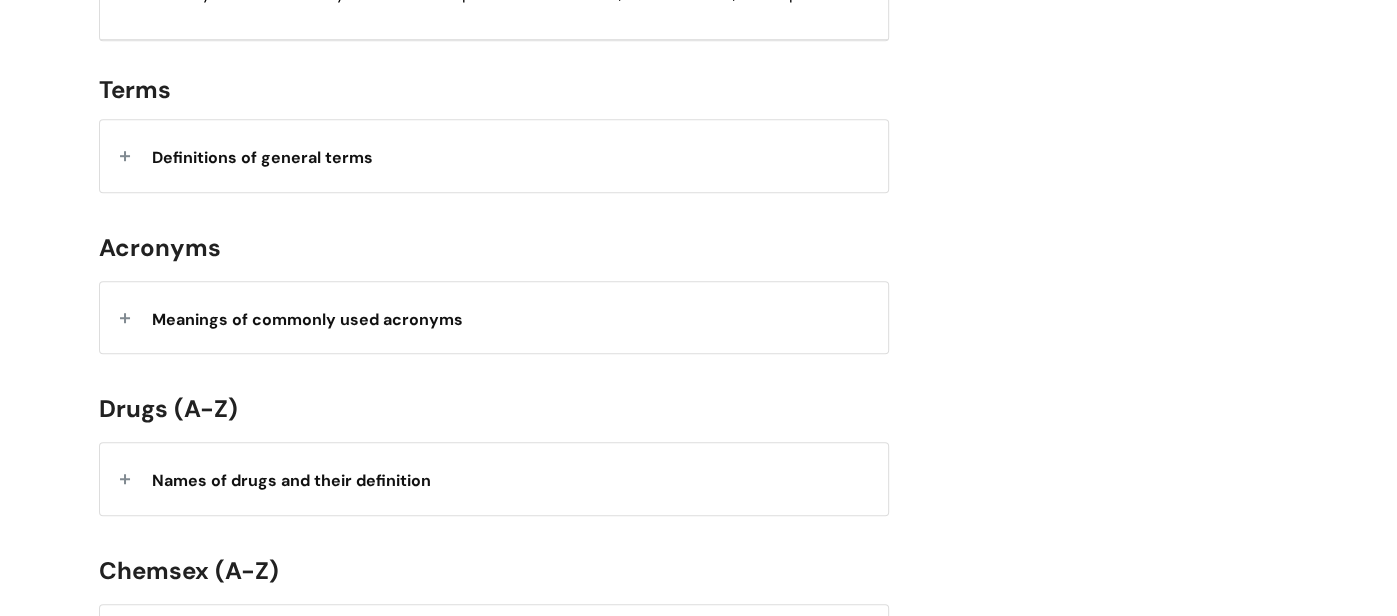 click on "Definitions of general terms" at bounding box center (262, 157) 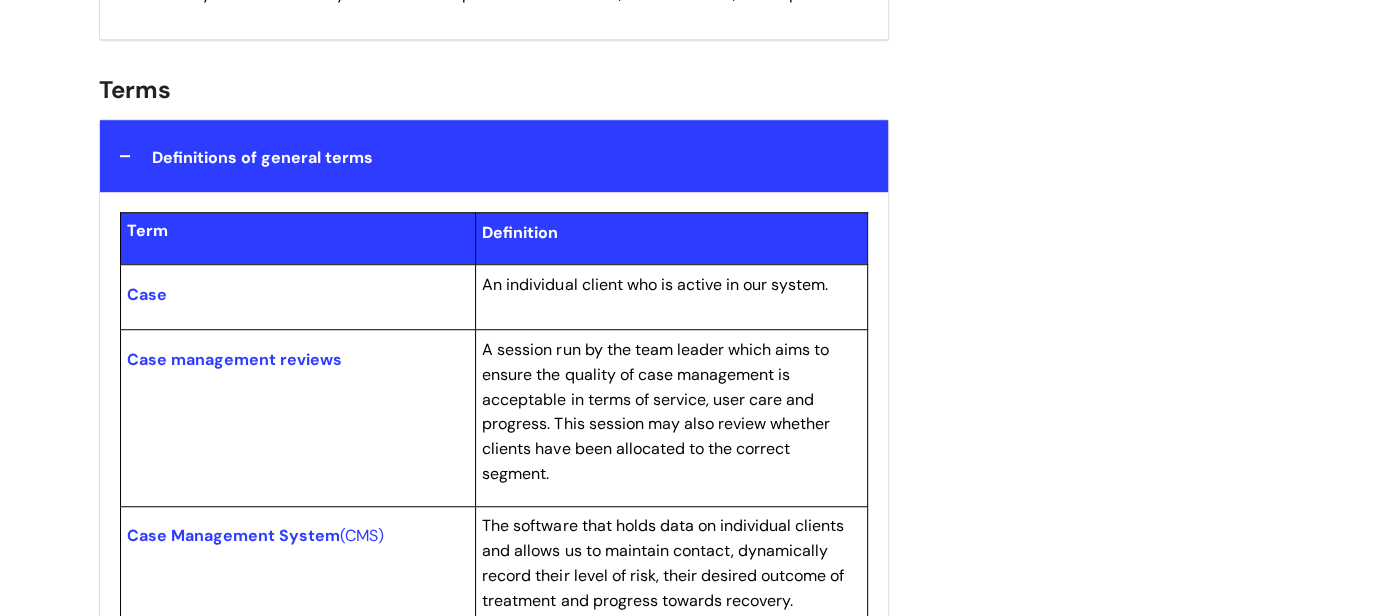 click on "Info Hub
Categories
Get involved
Our brand
Our glossary of terms
Modified on: Wed, 30 Apr, 2025 at  3:13 PM
Use this to Understand the collection of terms and definitions we use at WithYou. What this covers  Terms Definitions of general terms   Term Definition Case An individual client who is active in our system.  Case management reviews Case Management System  (CMS) Case review  Case review - Multi-Disciplinary Team  ( see MDT ) Caseload management See  (" at bounding box center [698, 4177] 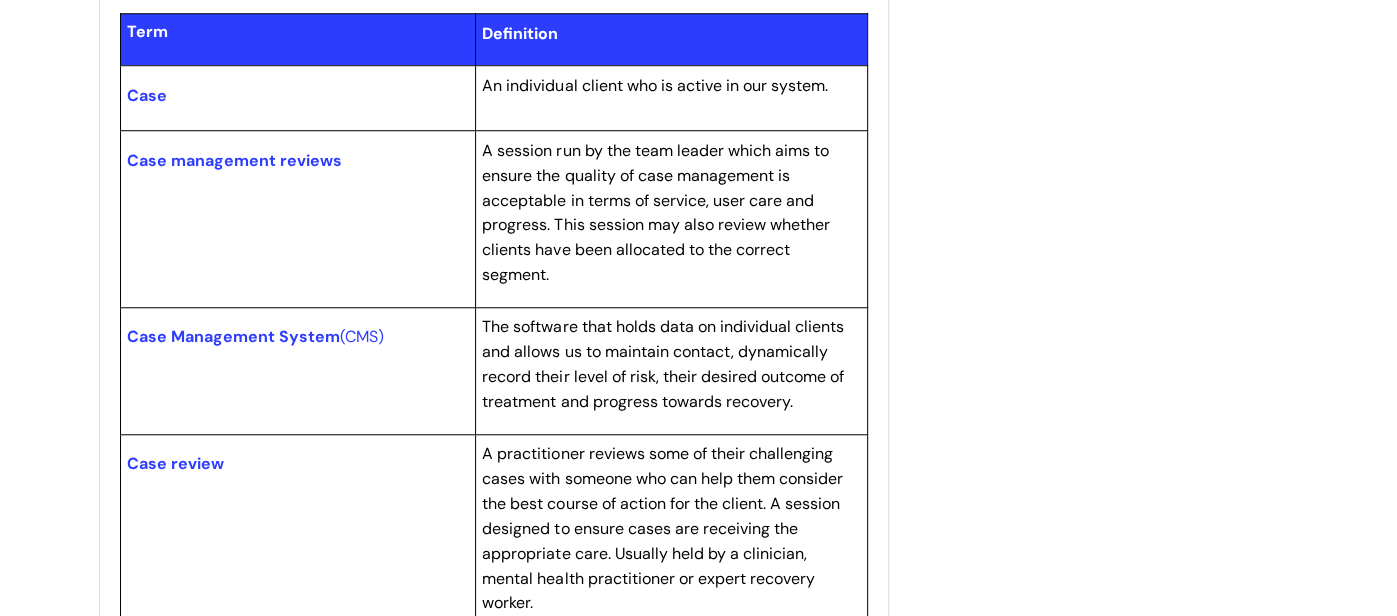 scroll, scrollTop: 1039, scrollLeft: 0, axis: vertical 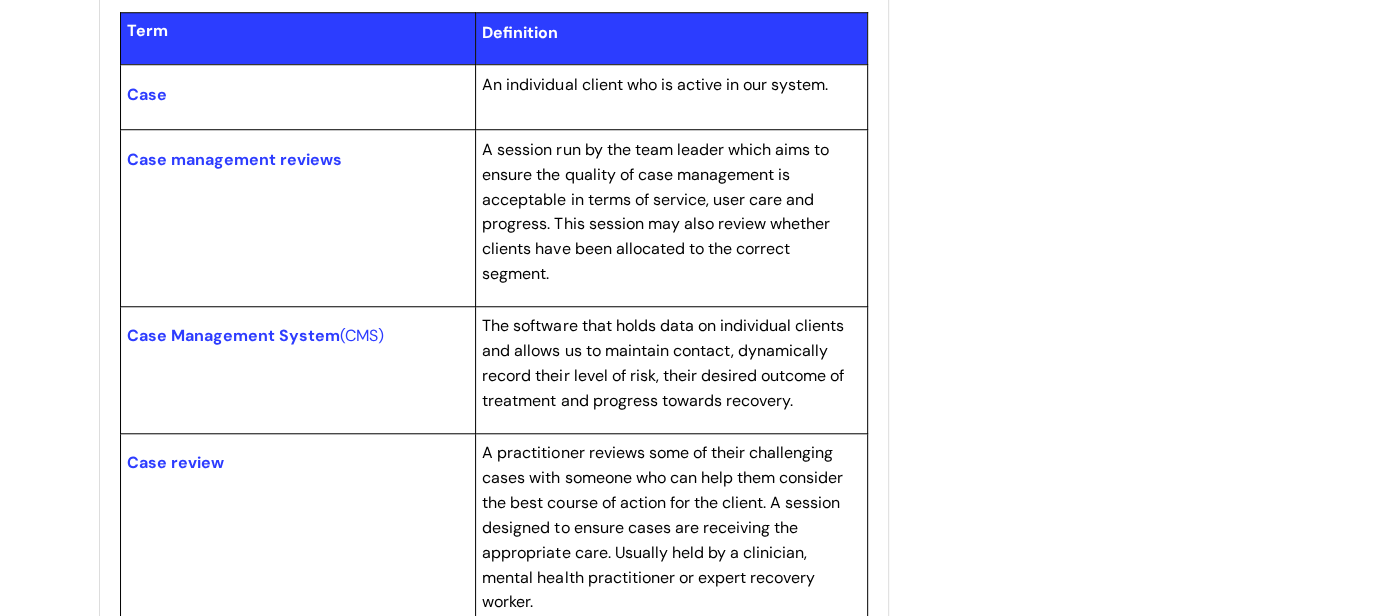 click on "A session run by the team leader which aims to ensure the quality of case management is acceptable in terms of service, user care and progress. This session may also review whether clients have been allocated to the correct segment." at bounding box center (670, 211) 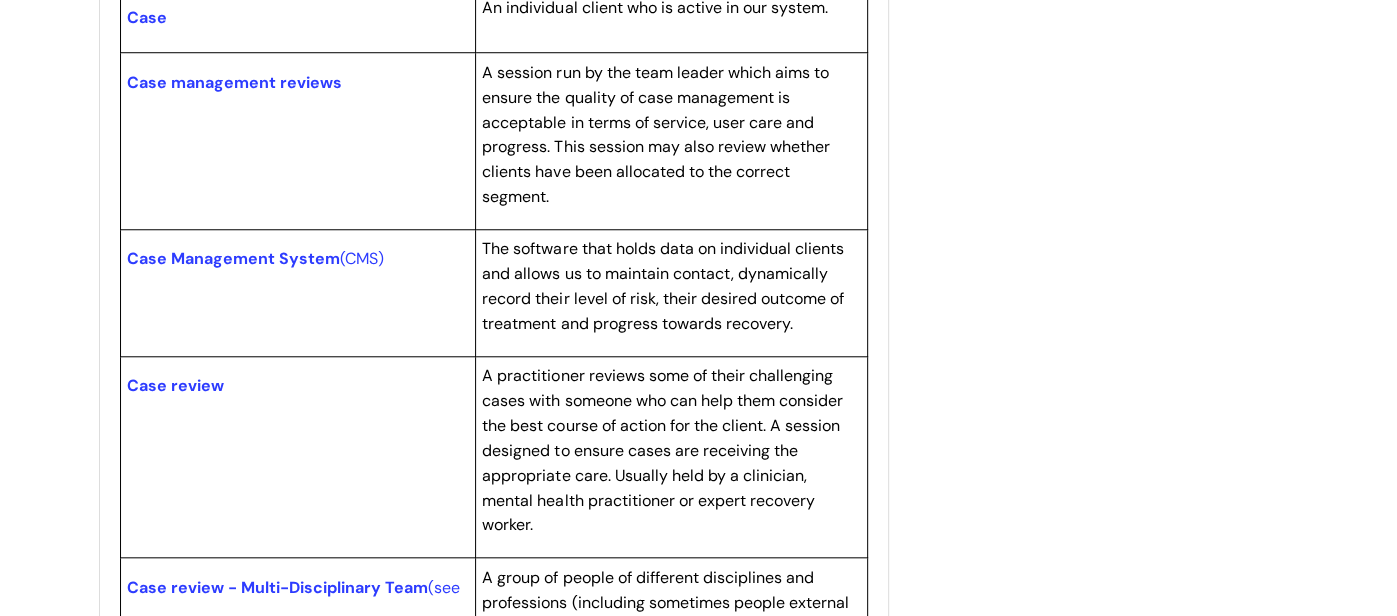 scroll, scrollTop: 1119, scrollLeft: 0, axis: vertical 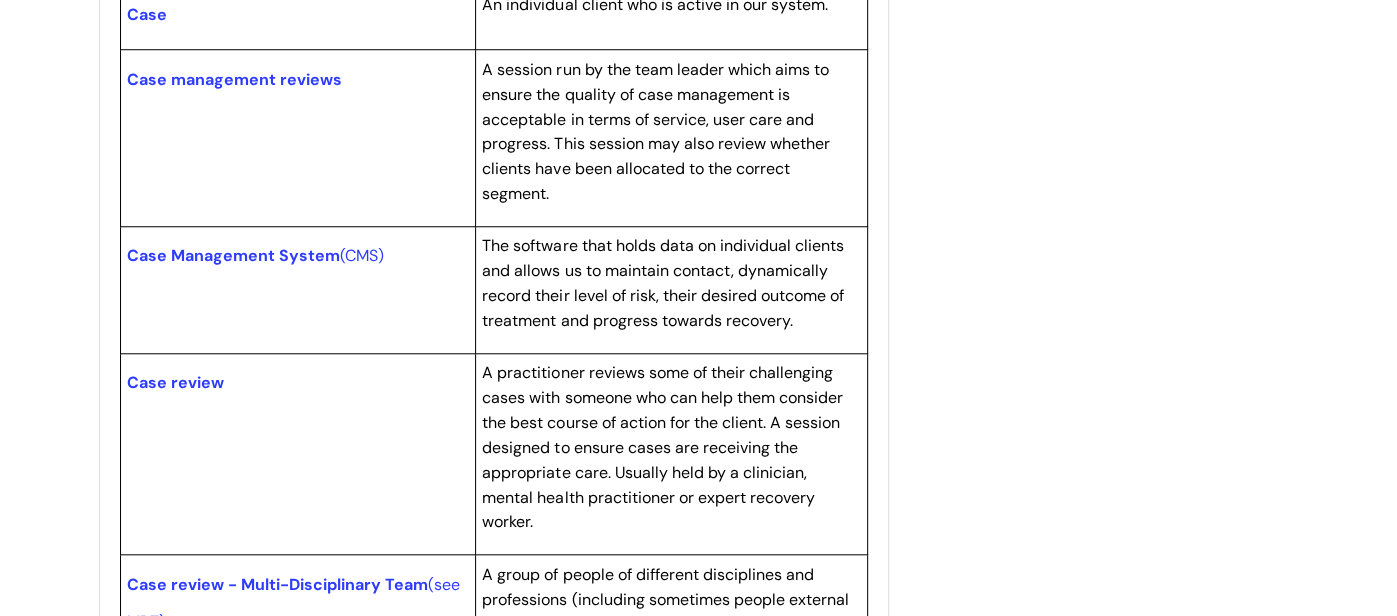click on "Case Management System  (CMS)" at bounding box center (297, 289) 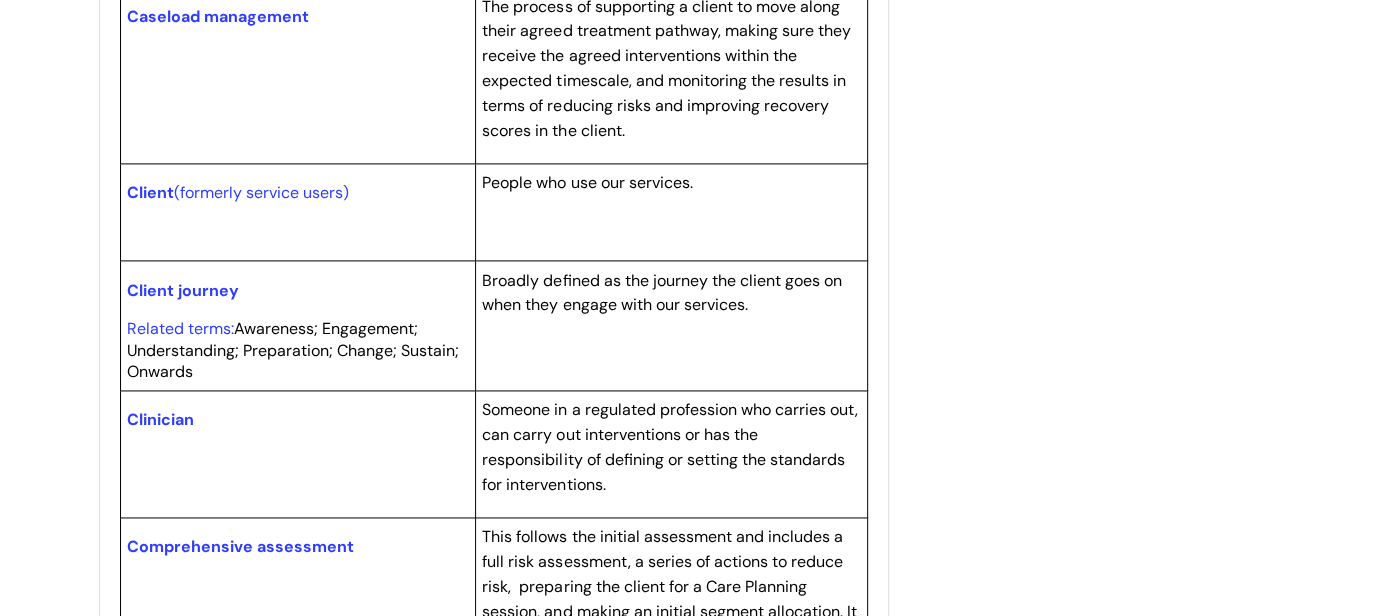 scroll, scrollTop: 1879, scrollLeft: 0, axis: vertical 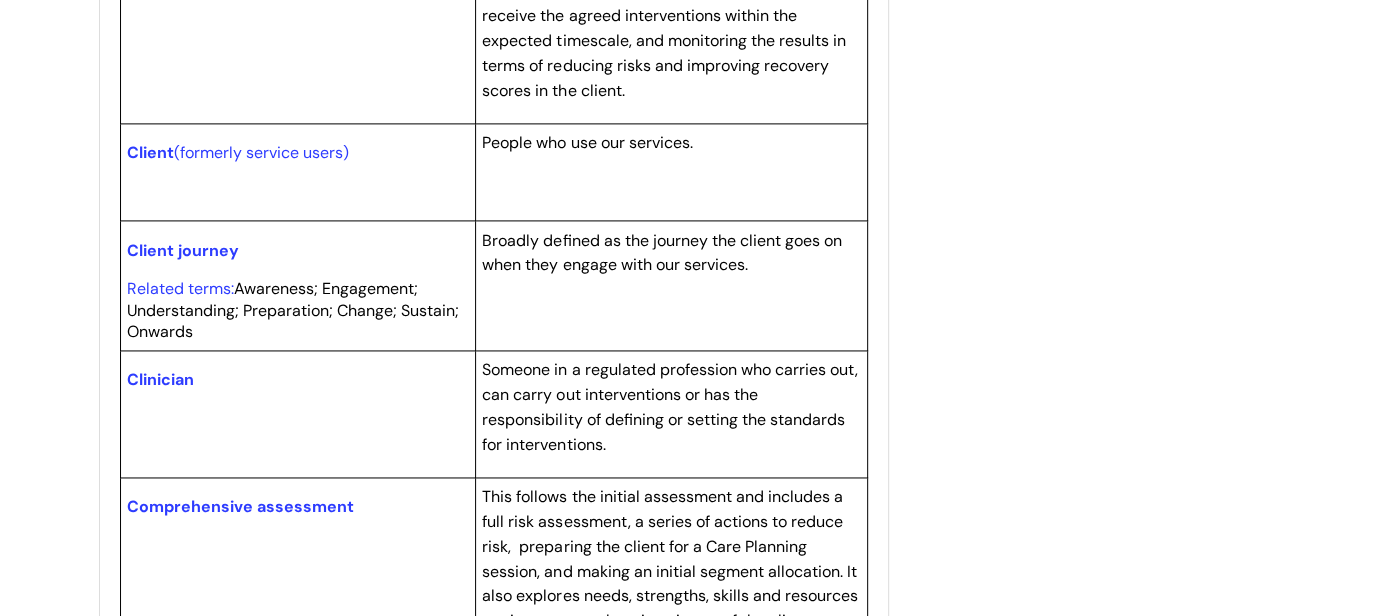click on "Info Hub
Categories
Get involved
Our brand
Our glossary of terms
Modified on: Wed, 30 Apr, 2025 at  3:13 PM
Use this to Understand the collection of terms and definitions we use at WithYou. What this covers  Terms Definitions of general terms   Term Definition Case An individual client who is active in our system.  Case management reviews Case Management System  (CMS) Case review  Case review - Multi-Disciplinary Team  ( see MDT ) Caseload management See  (" at bounding box center [698, 3137] 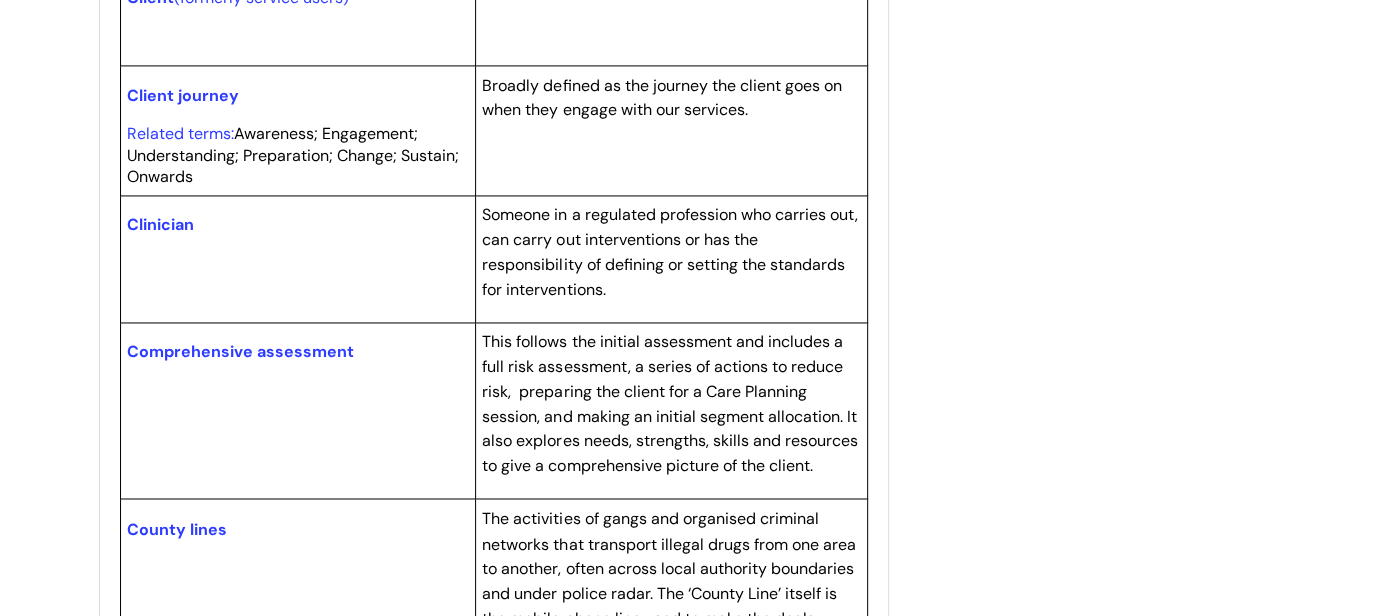 scroll, scrollTop: 2039, scrollLeft: 0, axis: vertical 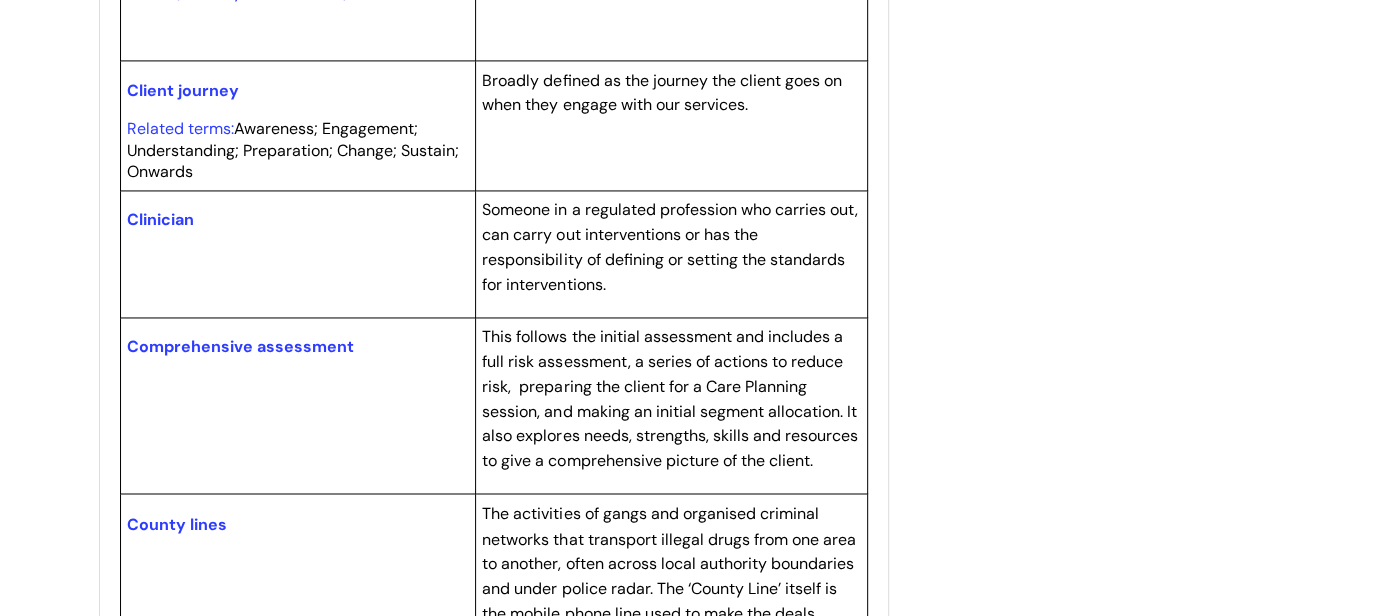 click on "Clinician" at bounding box center [297, 215] 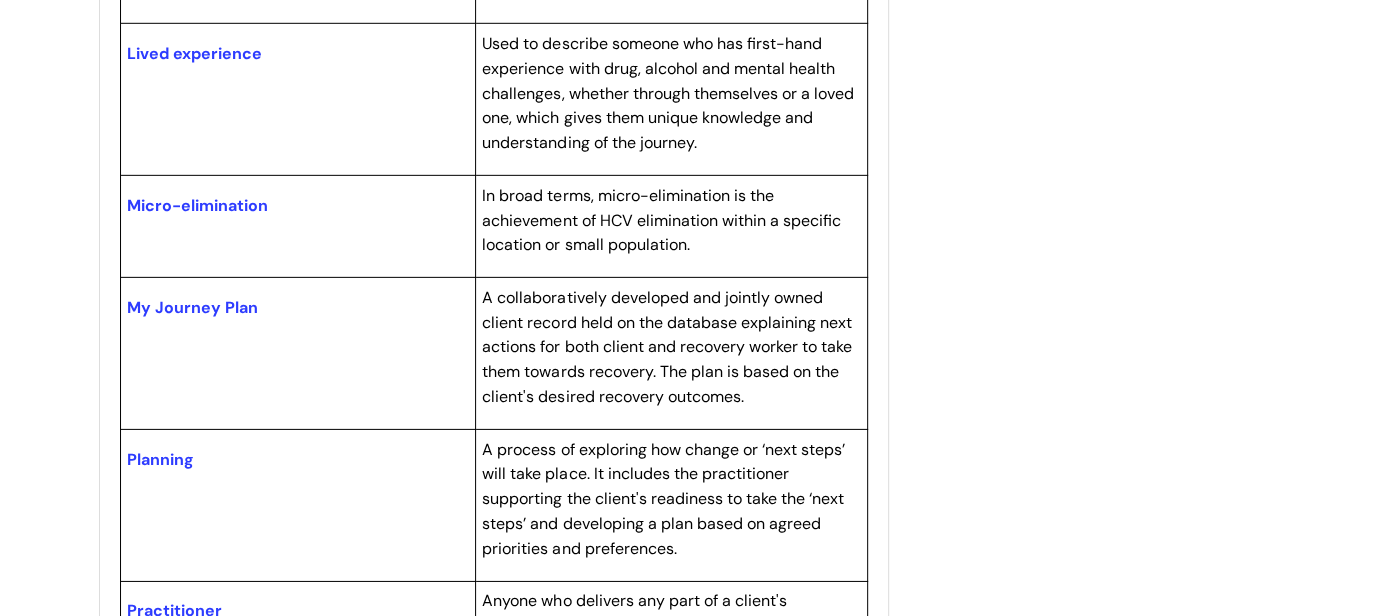 scroll, scrollTop: 4118, scrollLeft: 0, axis: vertical 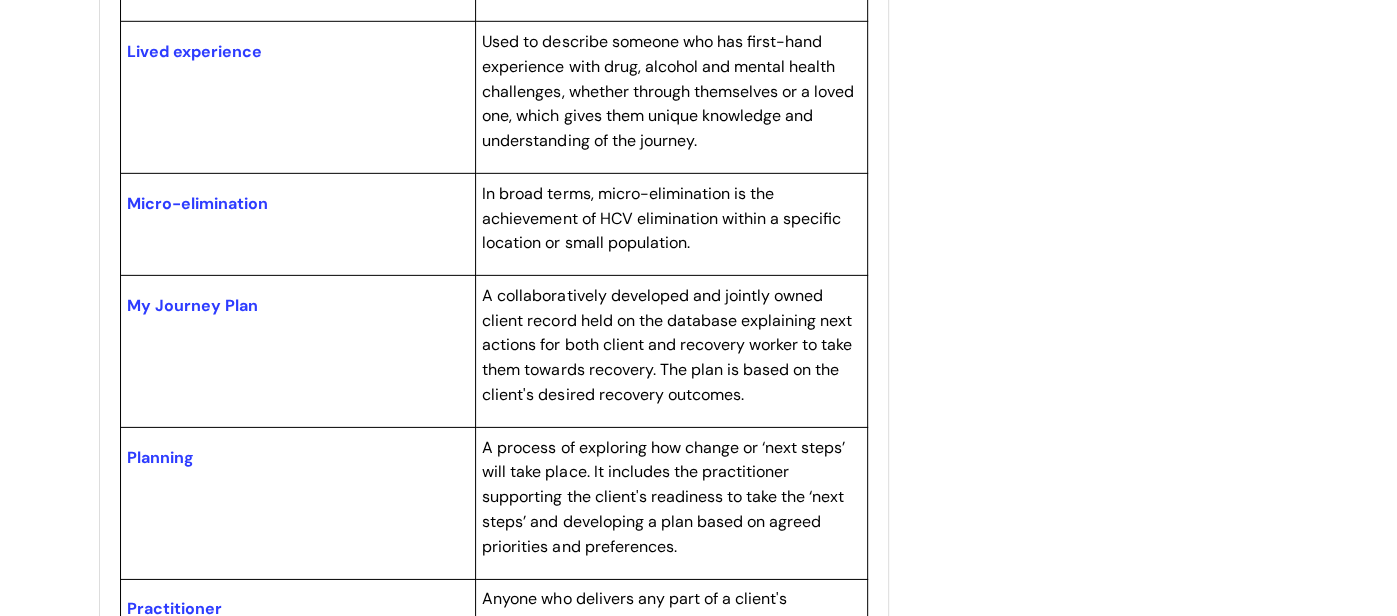 click on "In broad terms, micro-elimination is the achievement of HCV elimination within a specific location or small population." at bounding box center [661, 218] 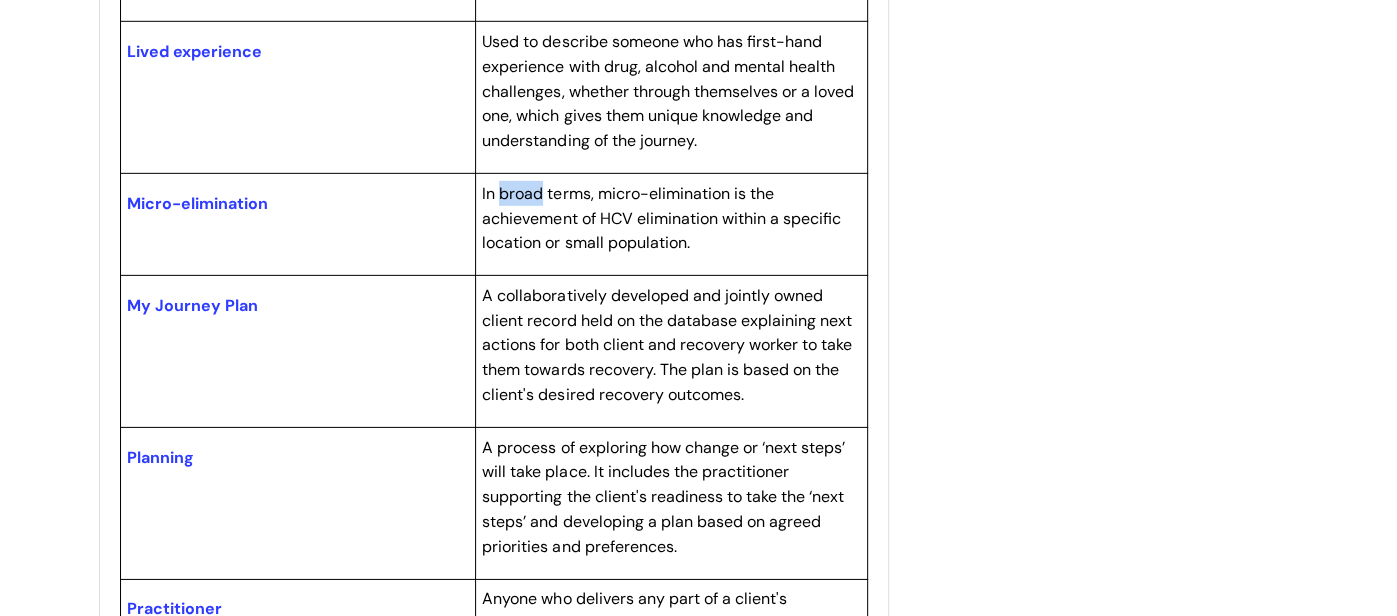 click on "In broad terms, micro-elimination is the achievement of HCV elimination within a specific location or small population." at bounding box center [661, 218] 